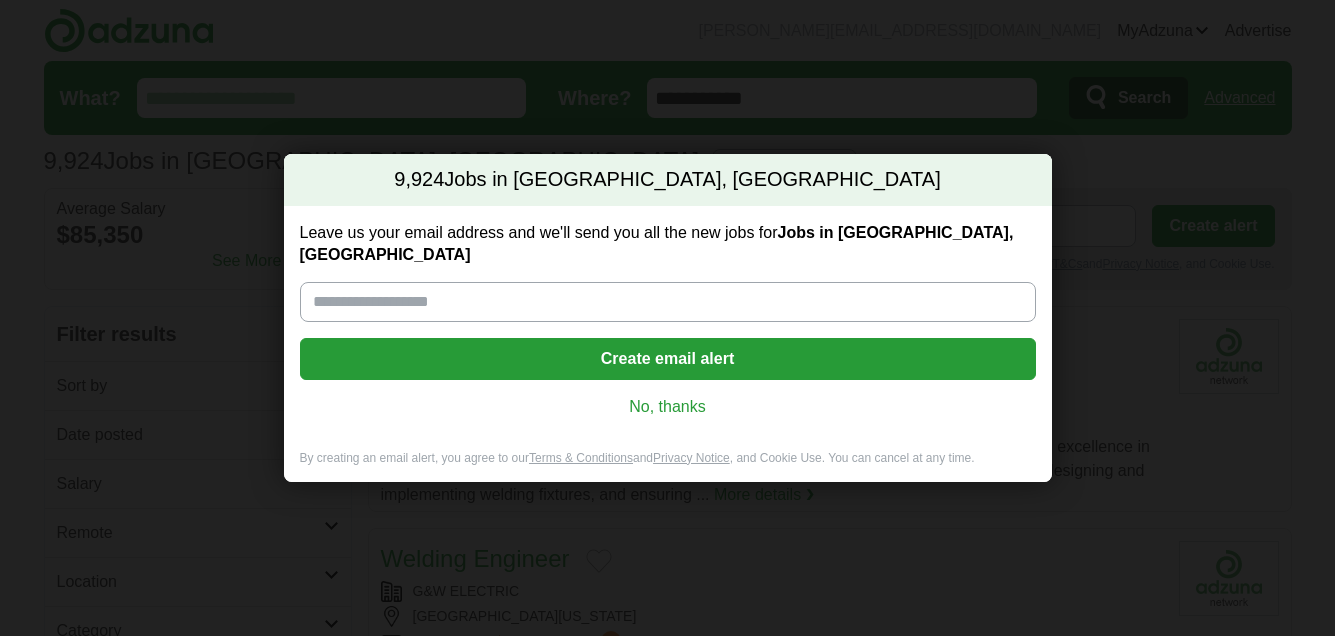scroll, scrollTop: 0, scrollLeft: 0, axis: both 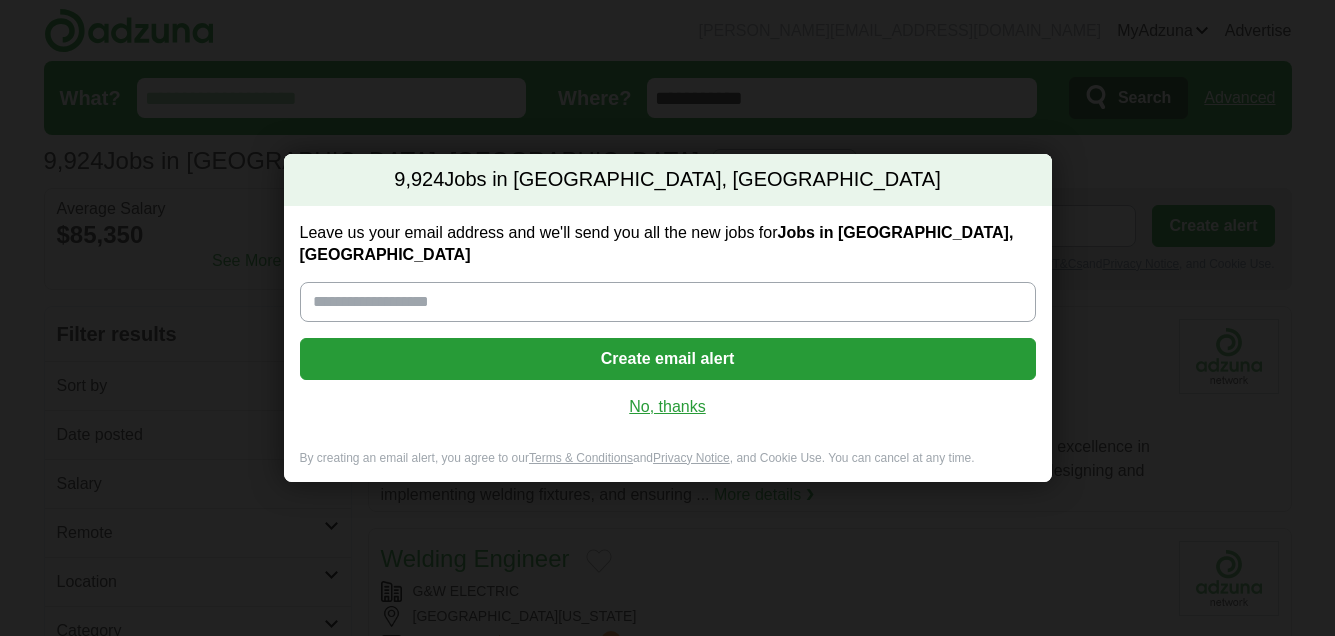click on "No, thanks" at bounding box center [668, 407] 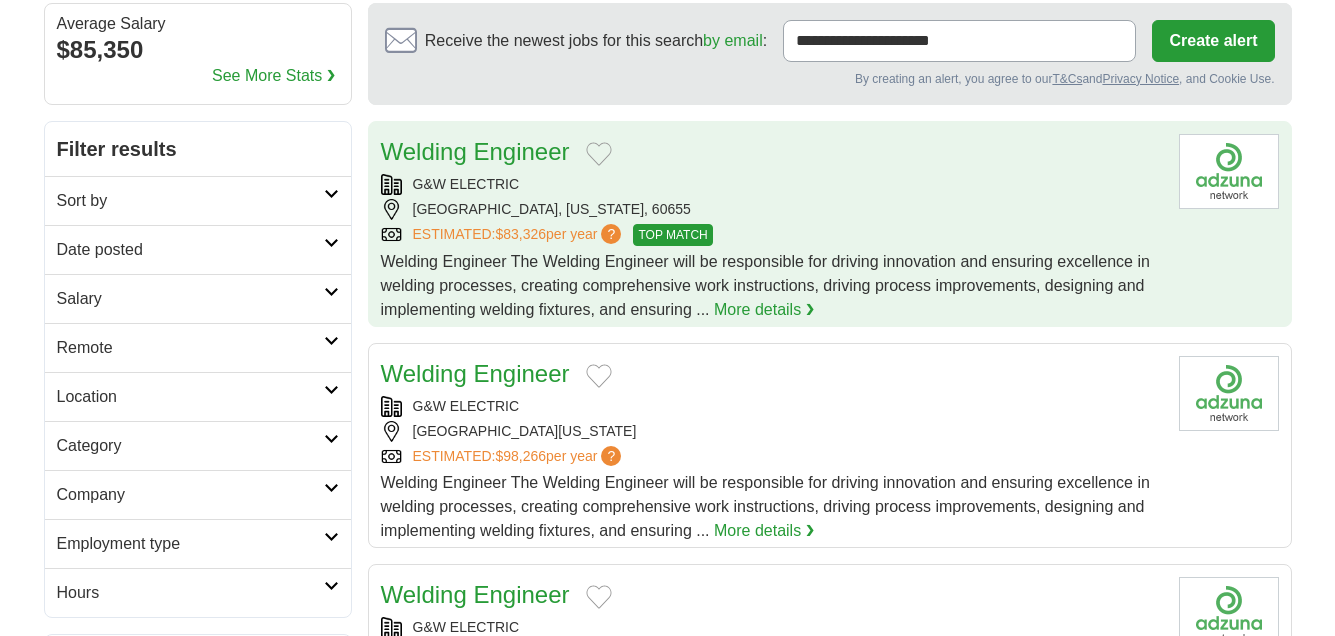 scroll, scrollTop: 199, scrollLeft: 0, axis: vertical 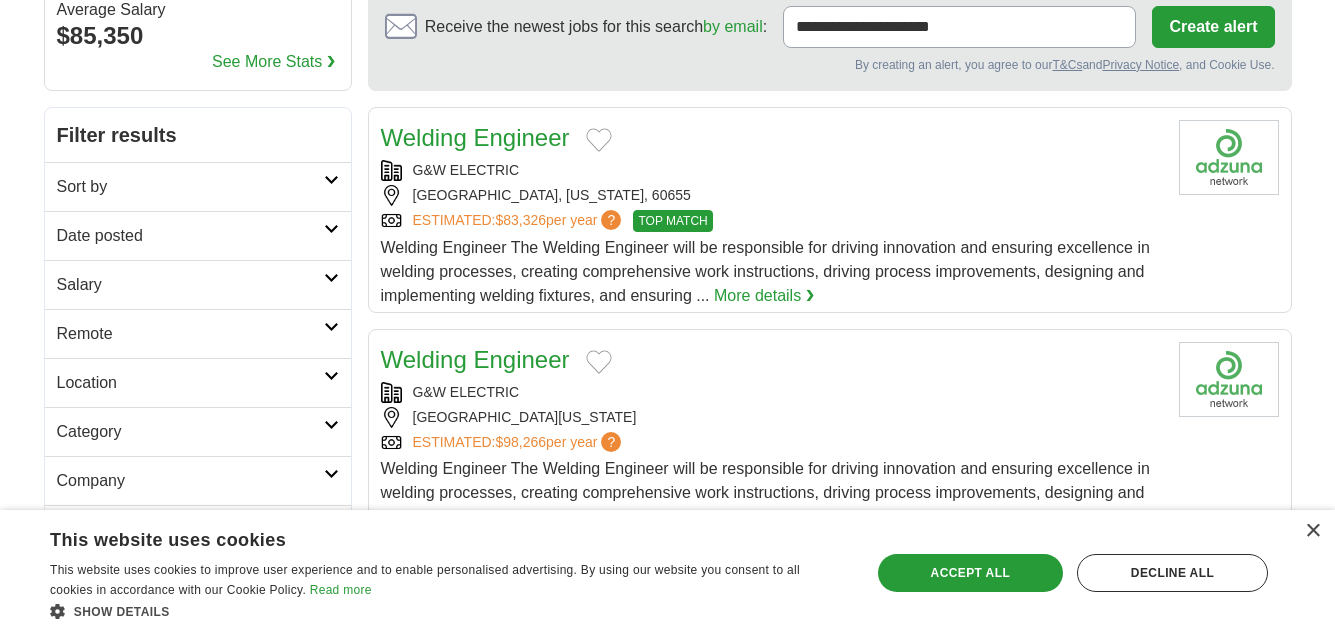 click at bounding box center (331, 278) 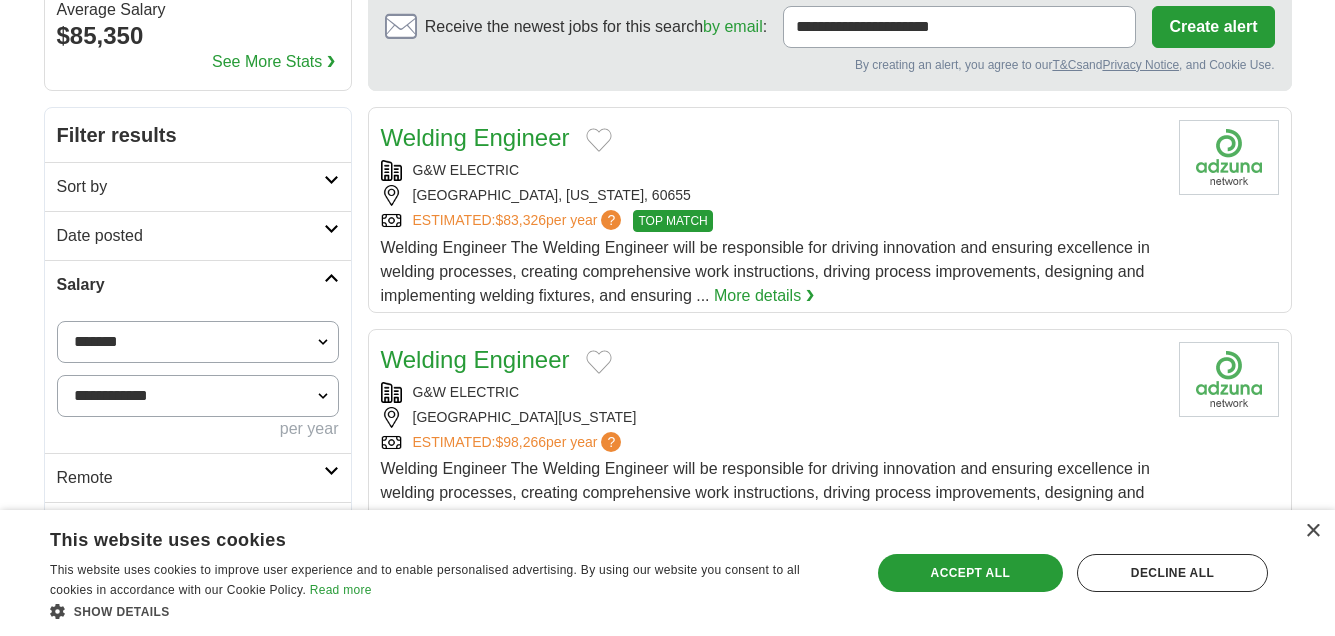click on "**********" at bounding box center [198, 342] 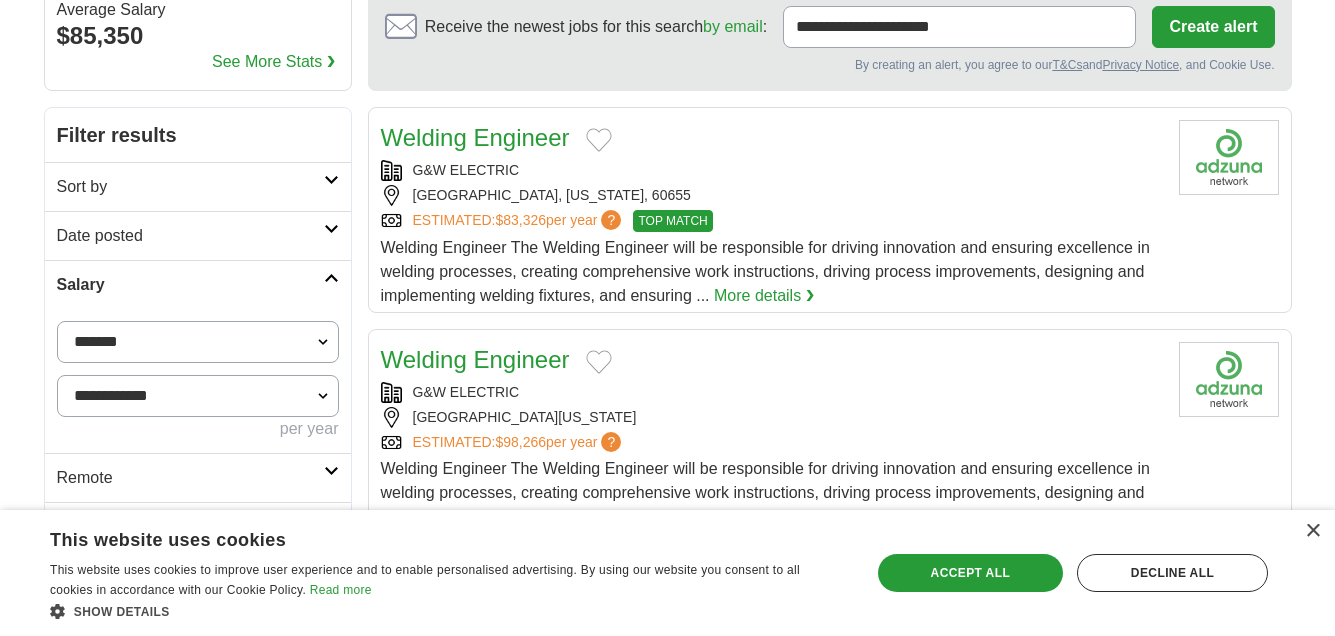 select on "*****" 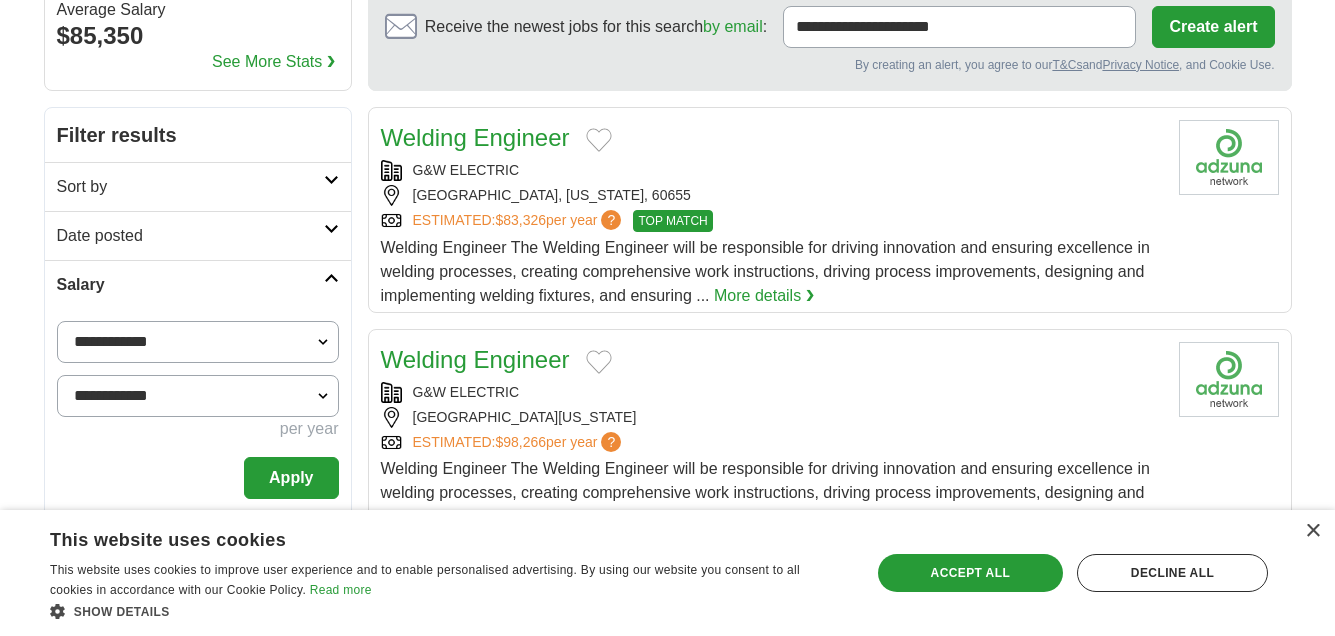 click on "**********" at bounding box center [198, 396] 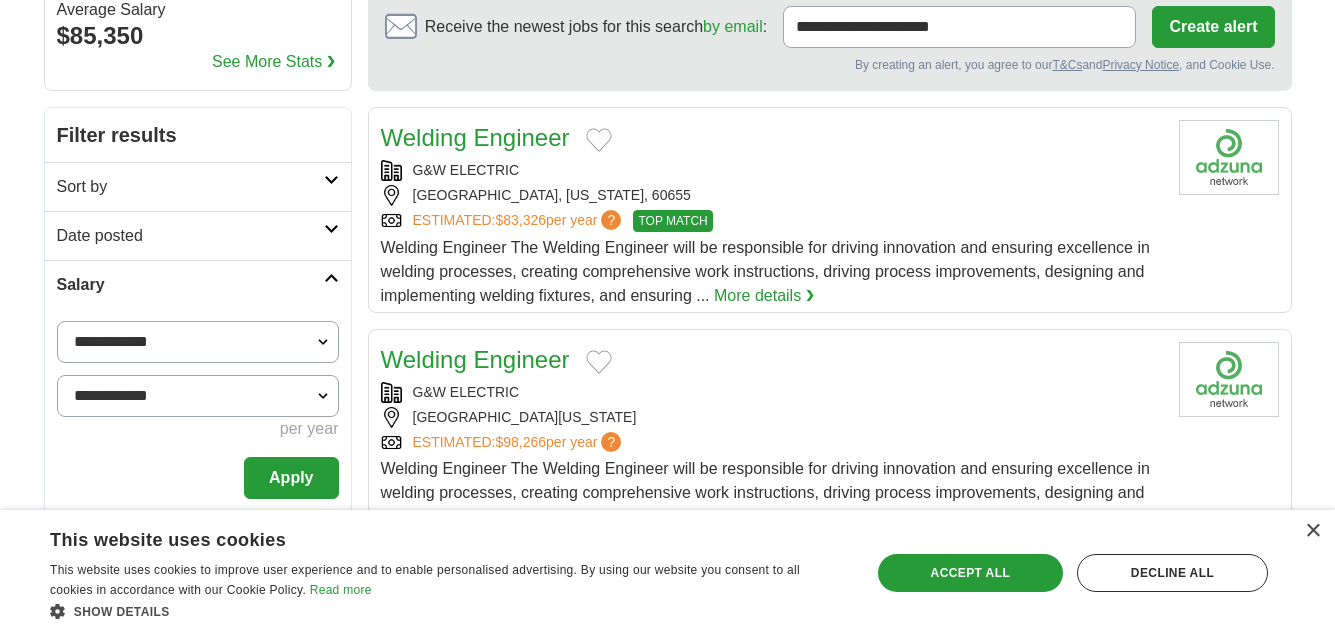 select on "*****" 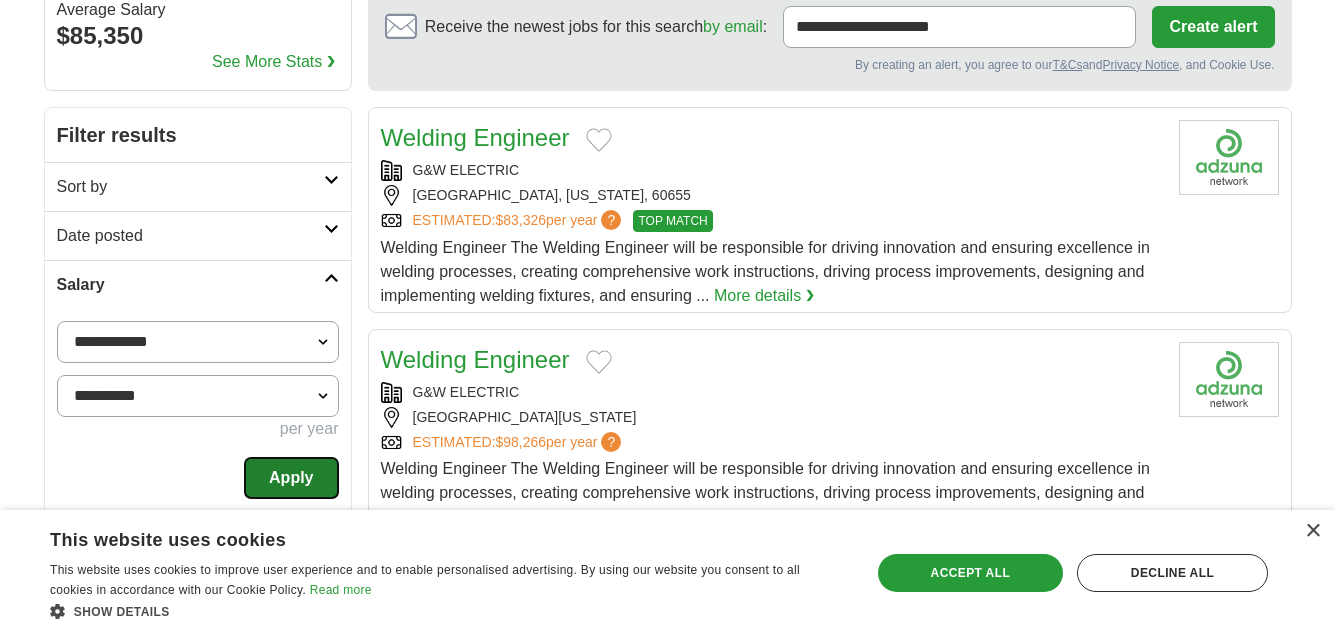 click on "Apply" at bounding box center [291, 478] 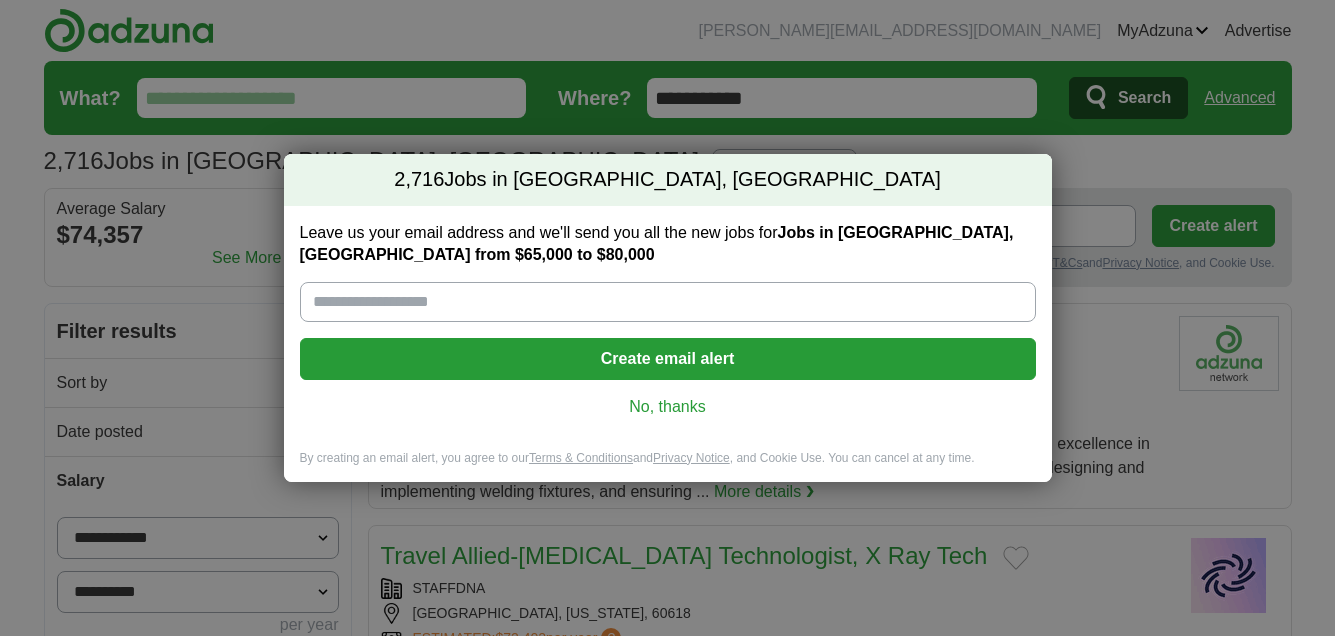 scroll, scrollTop: 0, scrollLeft: 0, axis: both 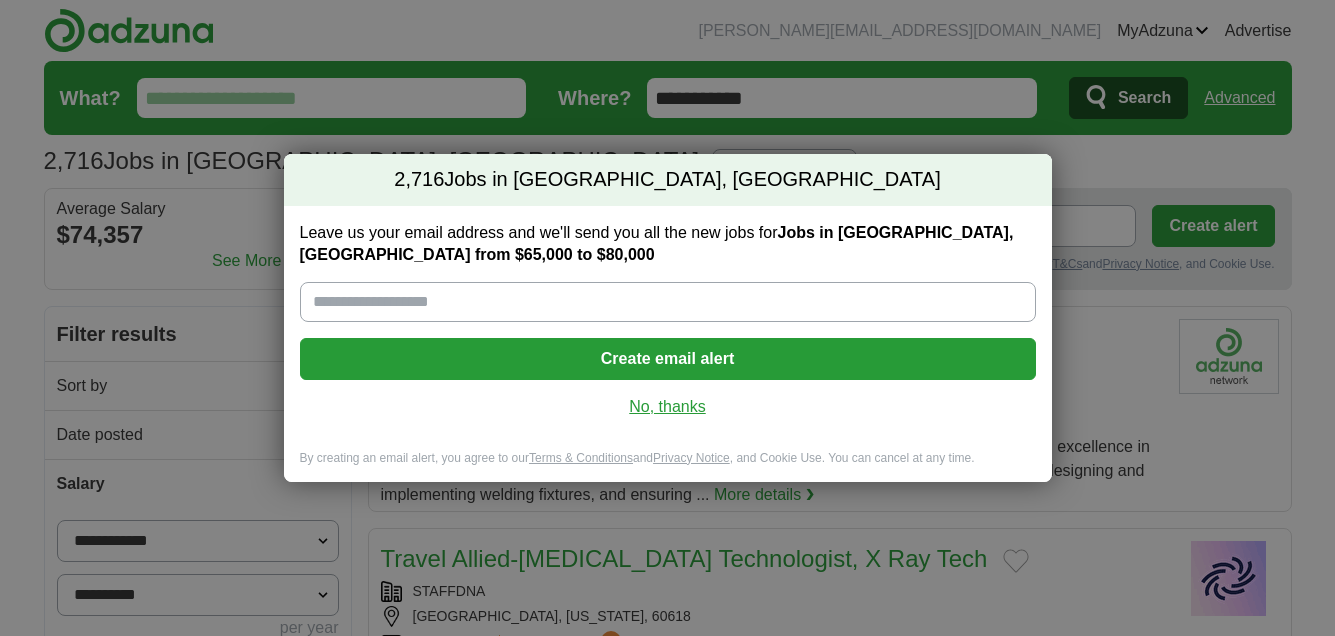 click on "No, thanks" at bounding box center [668, 407] 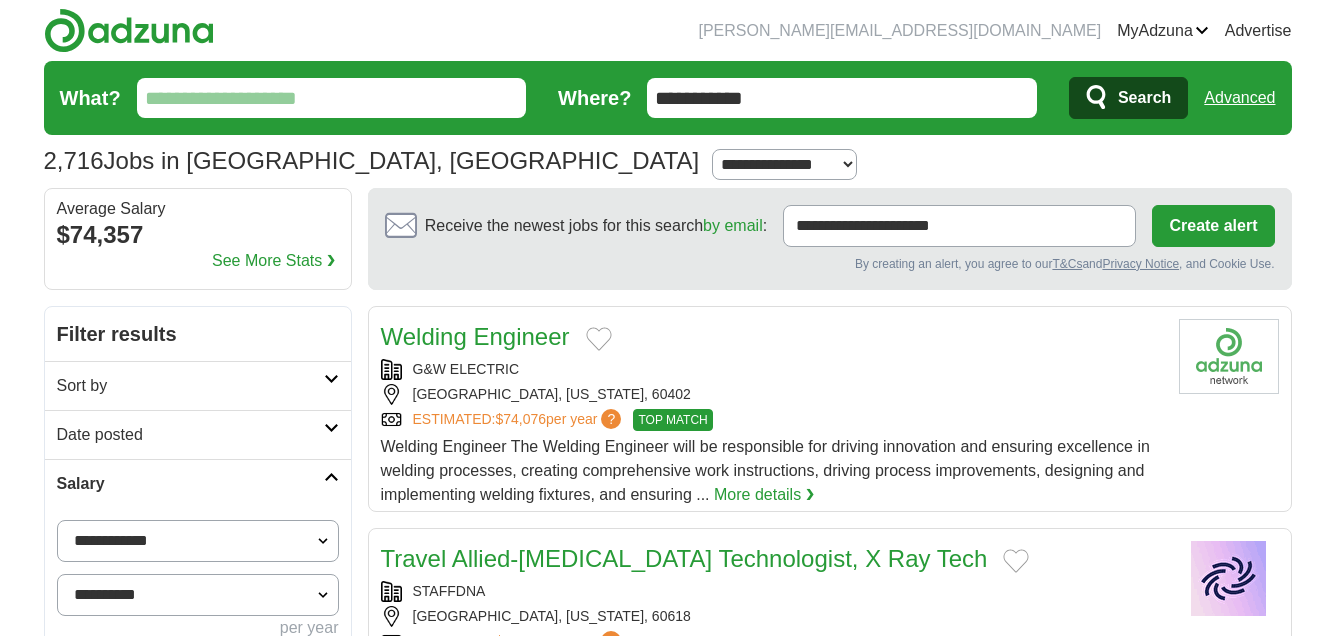 click on "Salary" at bounding box center [198, 483] 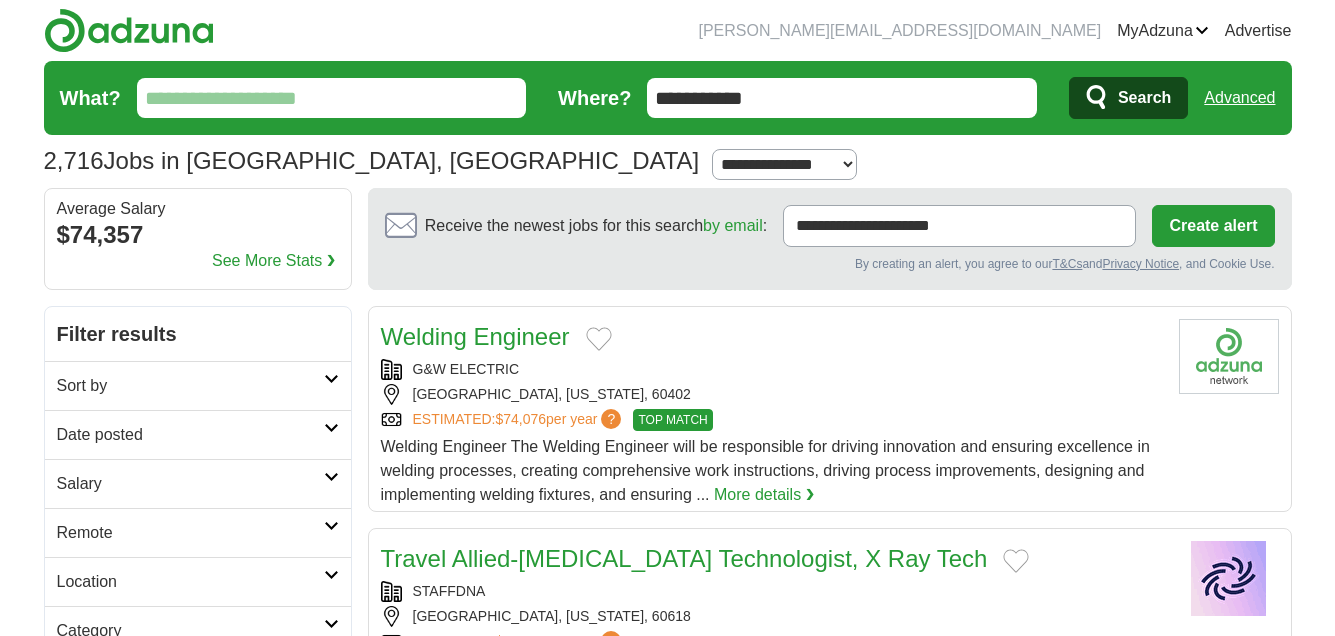 click on "Date posted" at bounding box center (198, 434) 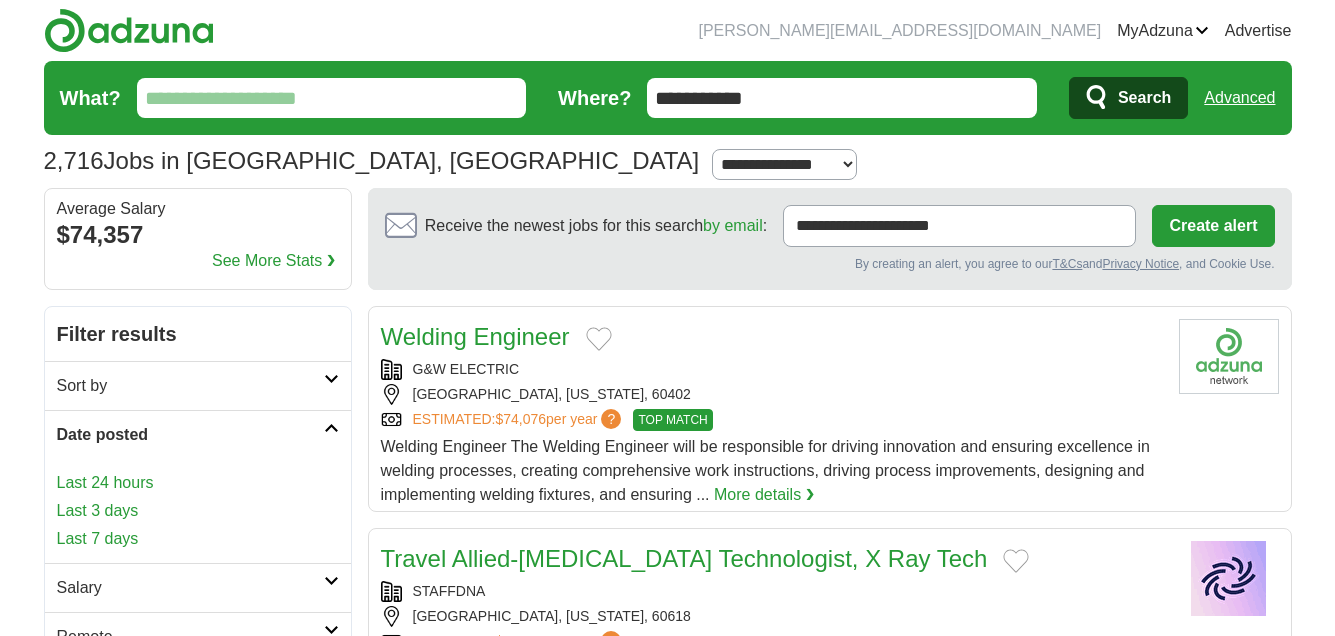 click on "Date posted" at bounding box center (198, 434) 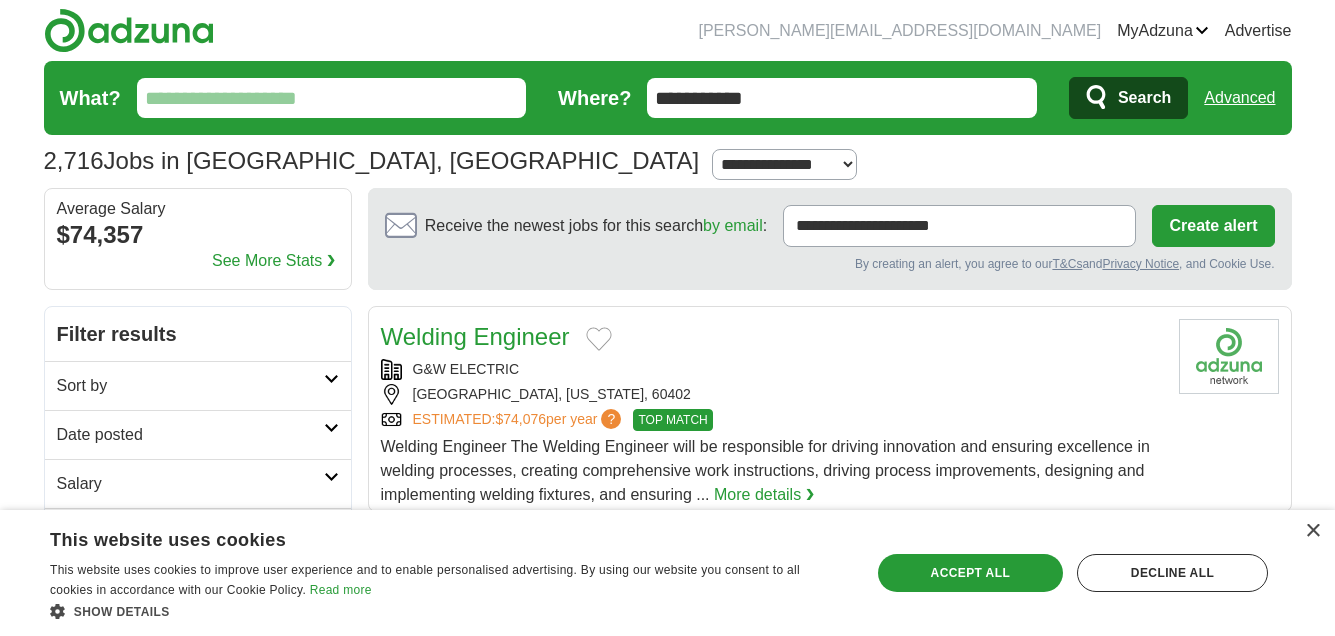 click on "Date posted" at bounding box center [198, 434] 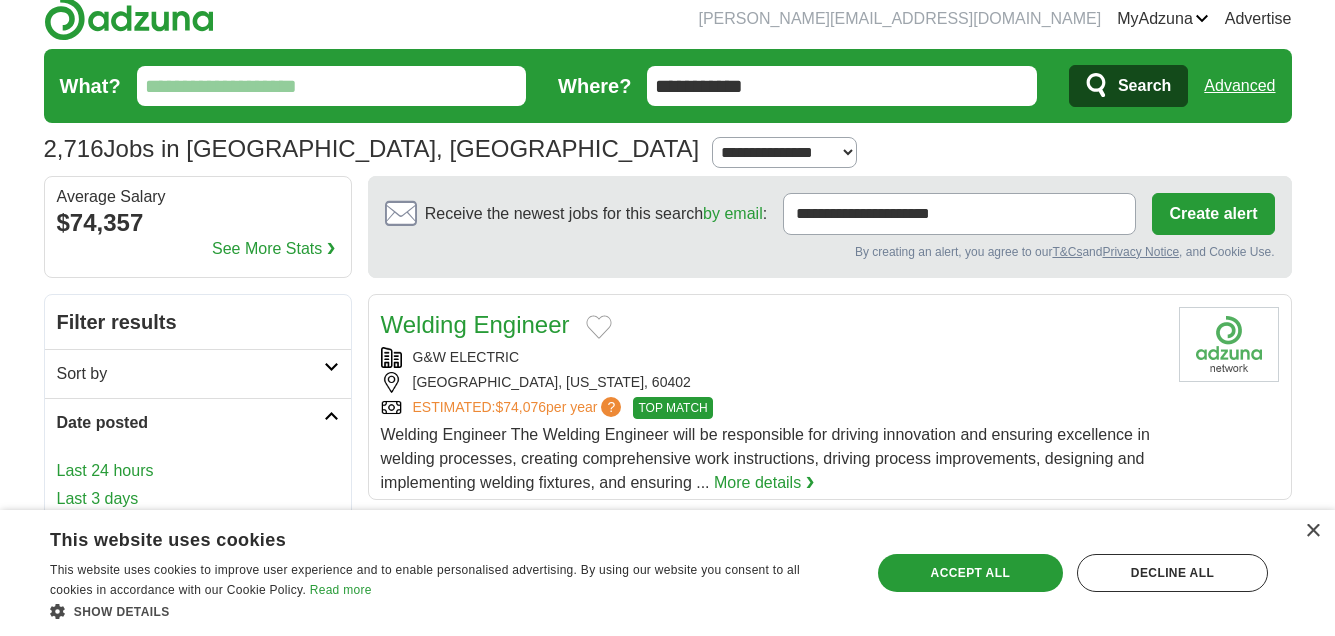 scroll, scrollTop: 14, scrollLeft: 0, axis: vertical 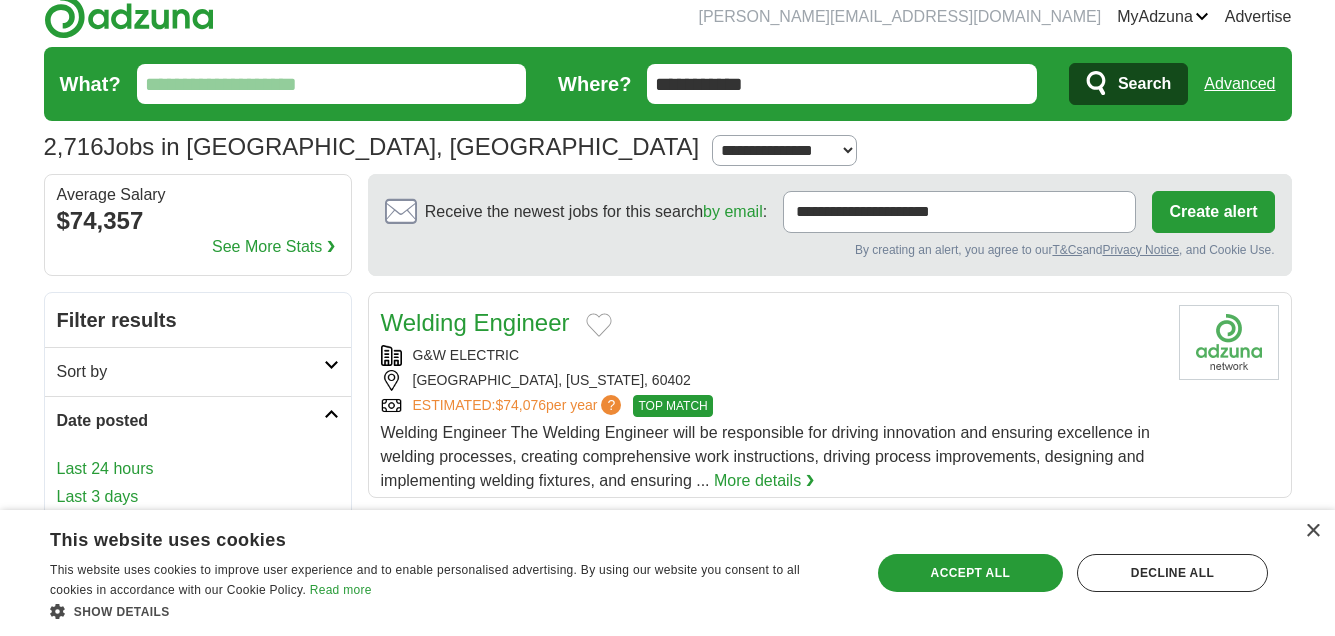 click on "Date posted" at bounding box center (198, 420) 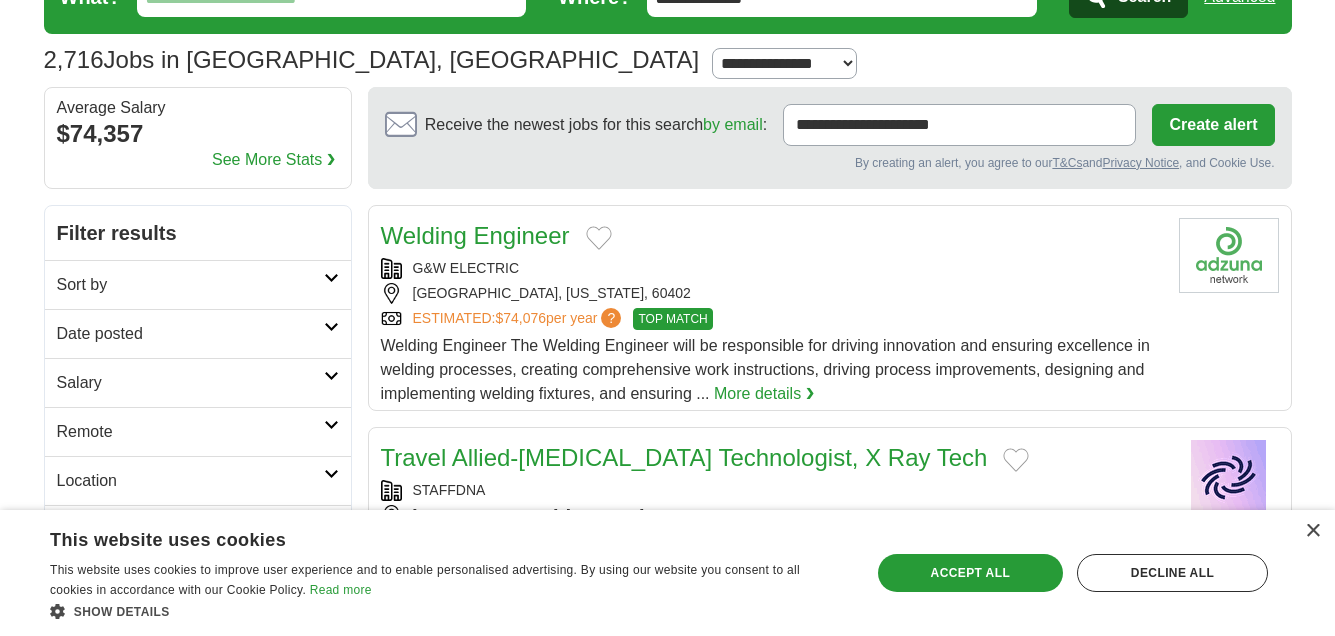 scroll, scrollTop: 103, scrollLeft: 0, axis: vertical 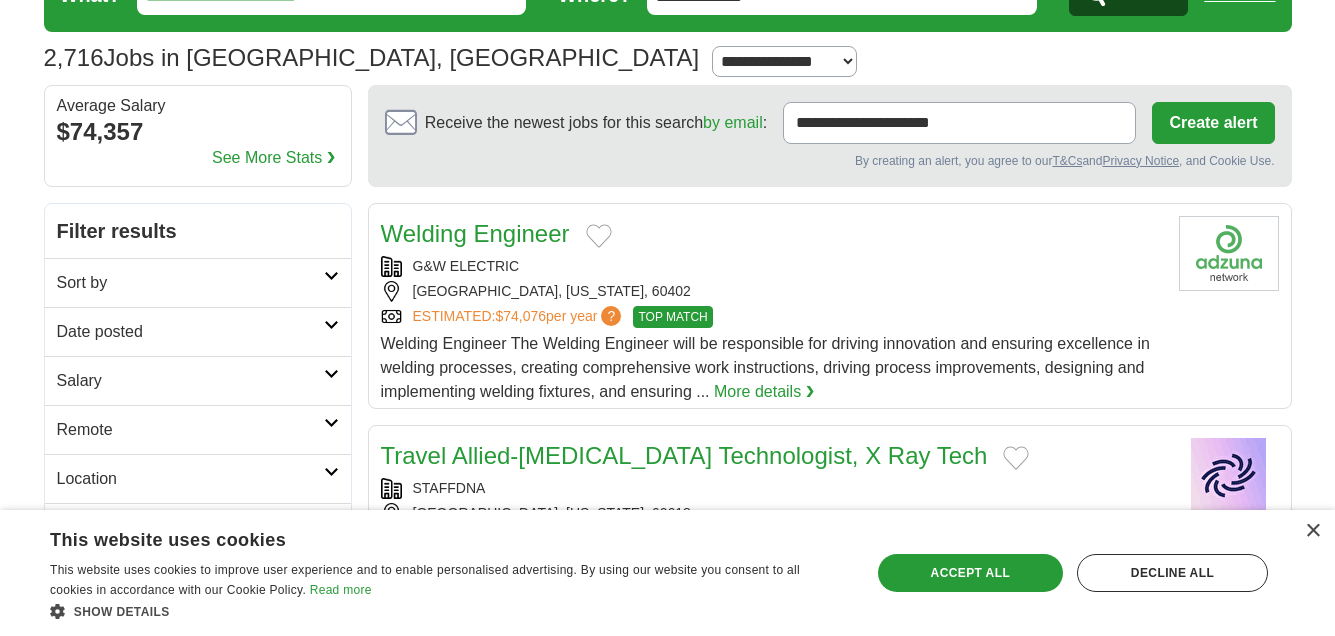 click at bounding box center [331, 423] 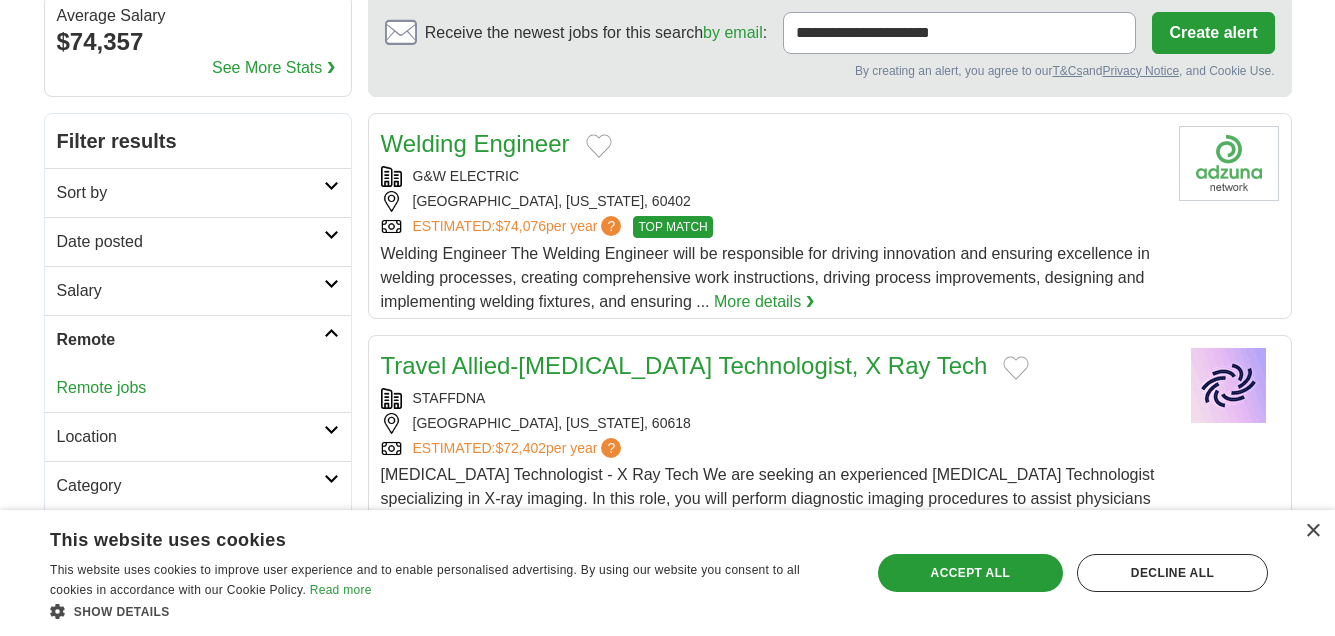scroll, scrollTop: 213, scrollLeft: 0, axis: vertical 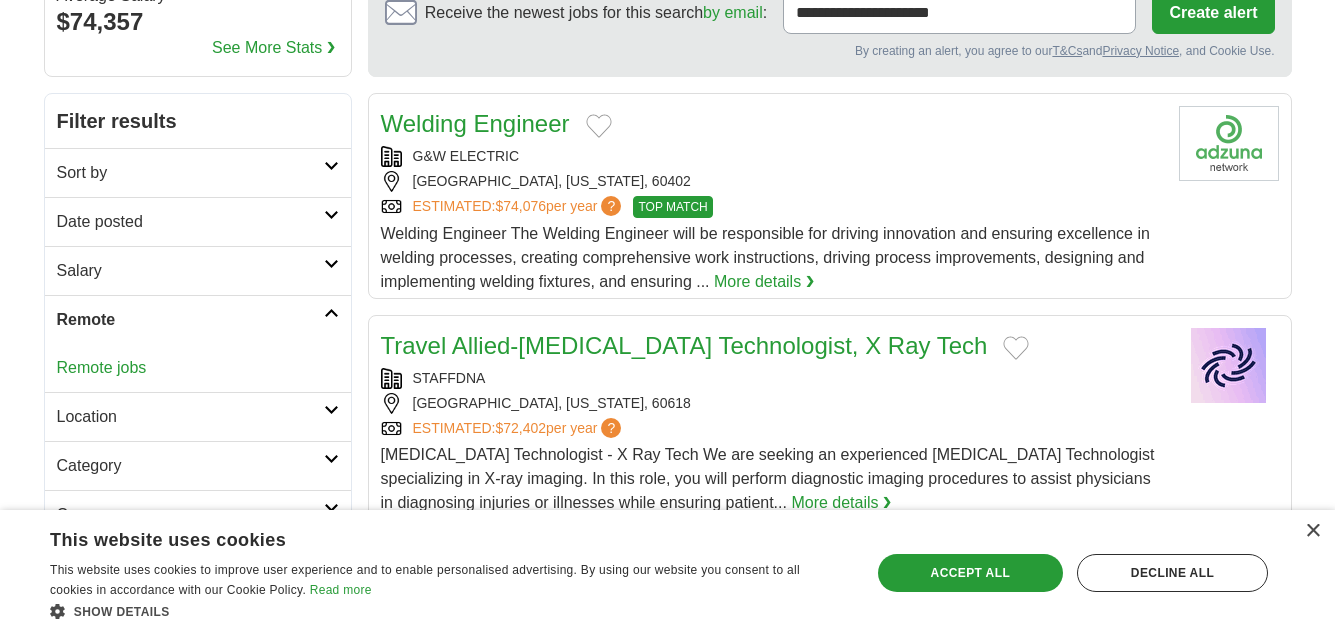 click on "Remote" at bounding box center [198, 319] 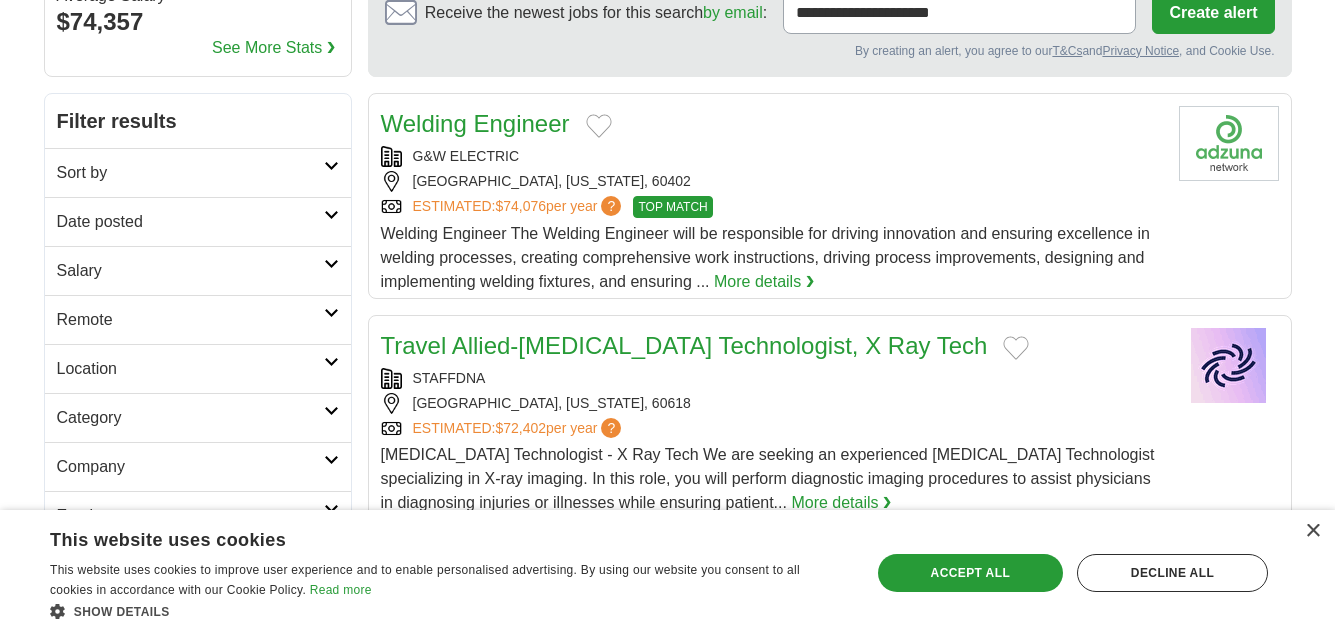 click at bounding box center (331, 362) 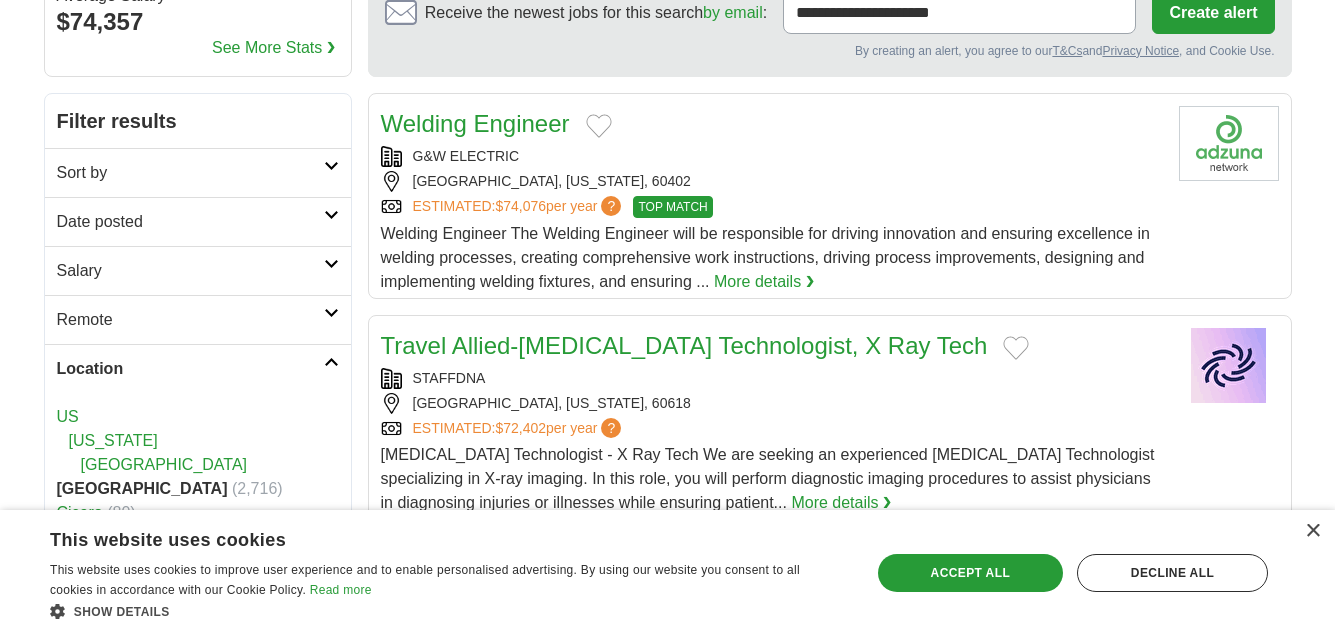 click at bounding box center (331, 362) 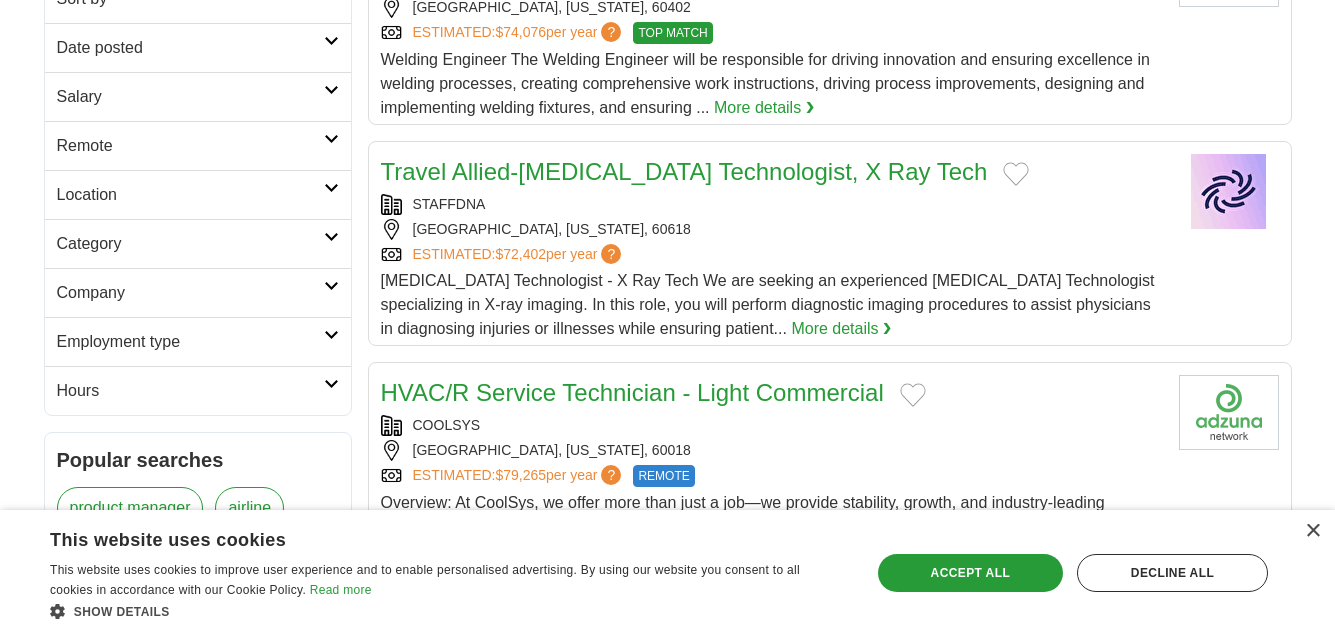 scroll, scrollTop: 388, scrollLeft: 0, axis: vertical 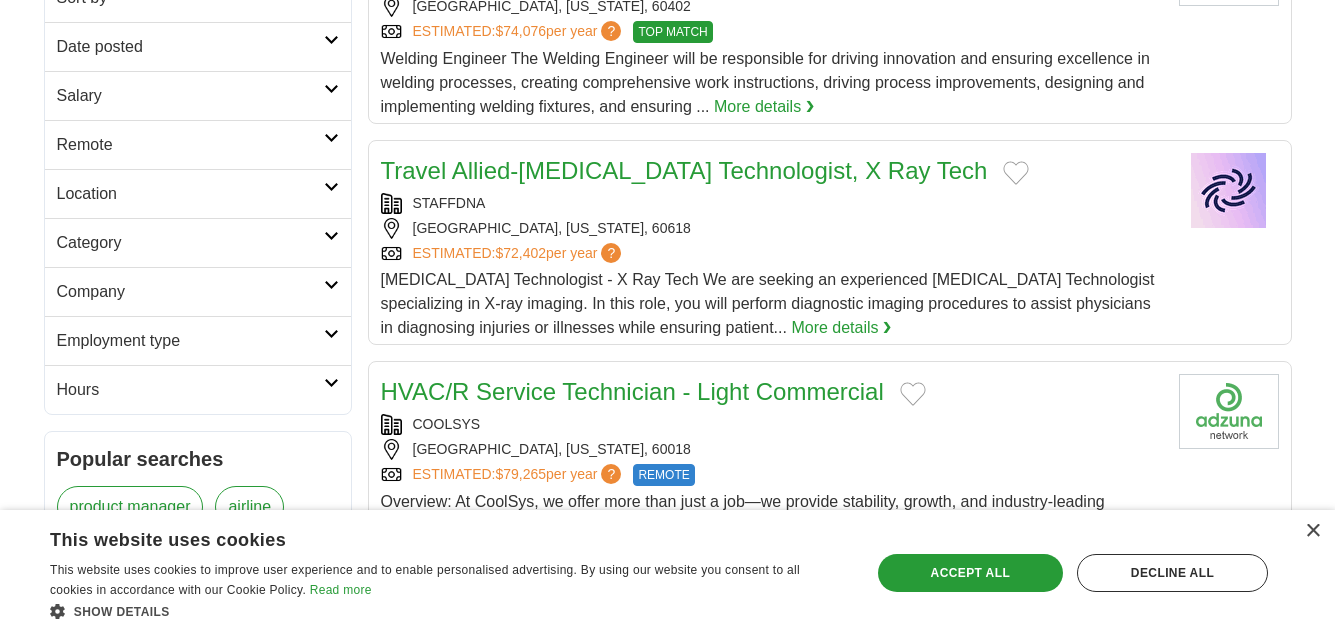 click on "Employment type" at bounding box center [198, 340] 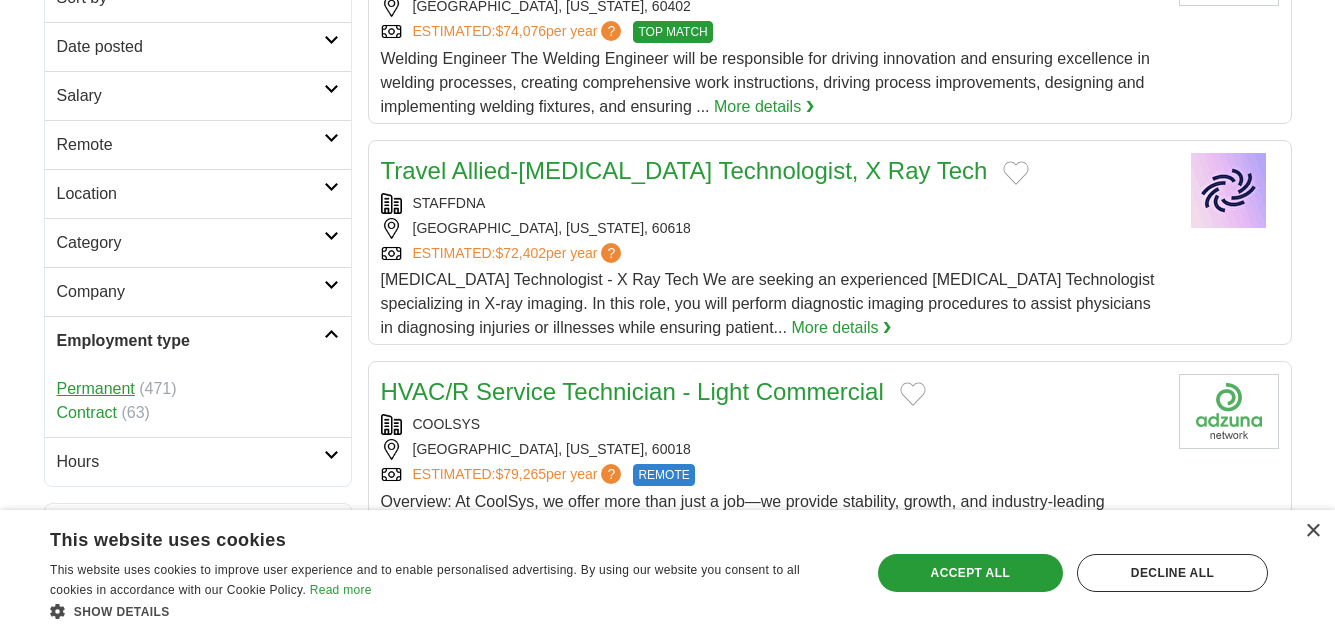 click on "Permanent" at bounding box center [96, 388] 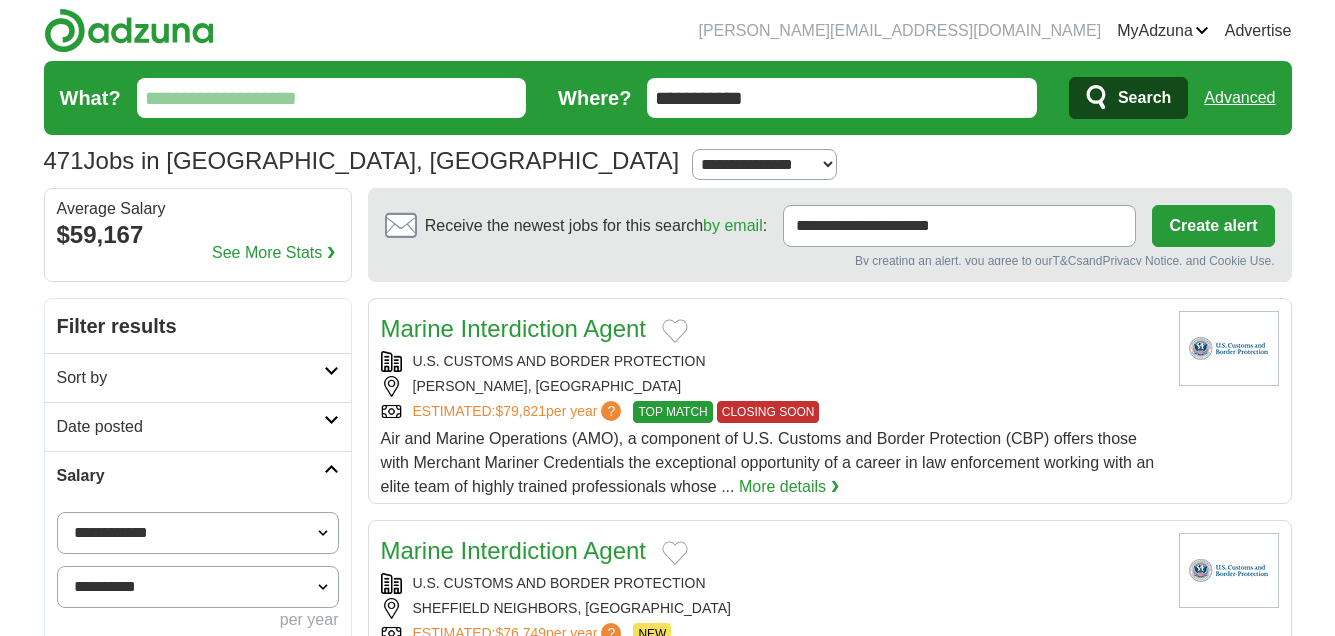 scroll, scrollTop: 0, scrollLeft: 0, axis: both 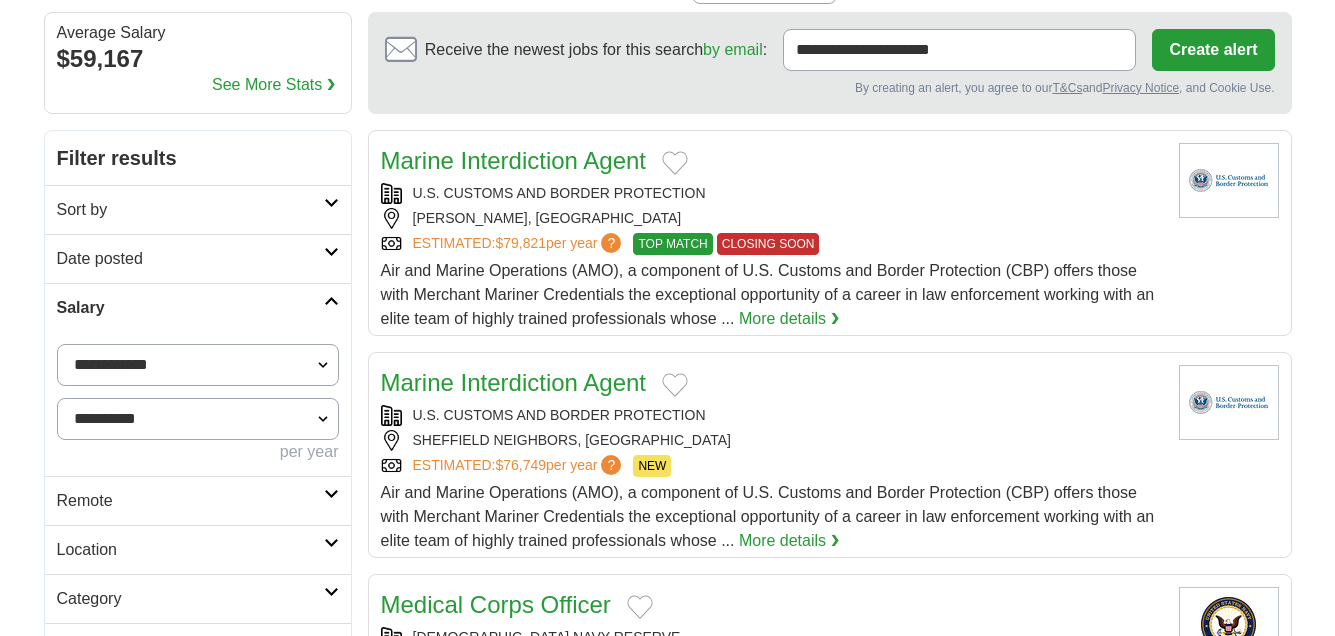 click at bounding box center [331, 301] 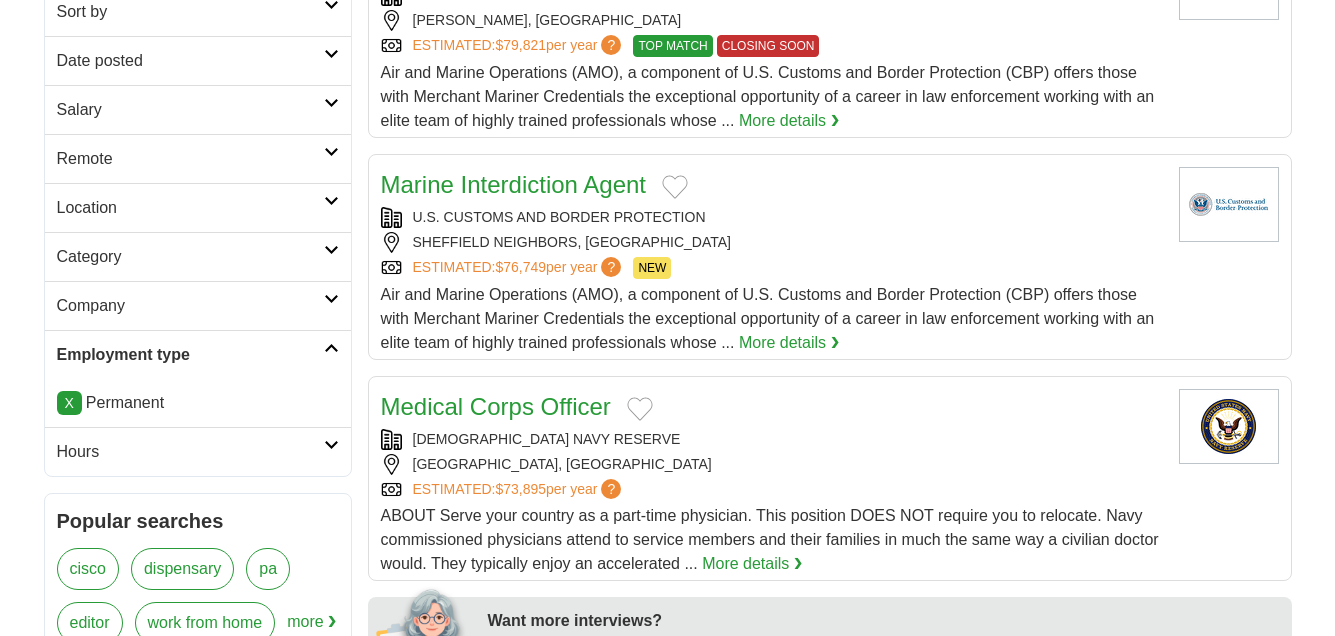 scroll, scrollTop: 416, scrollLeft: 0, axis: vertical 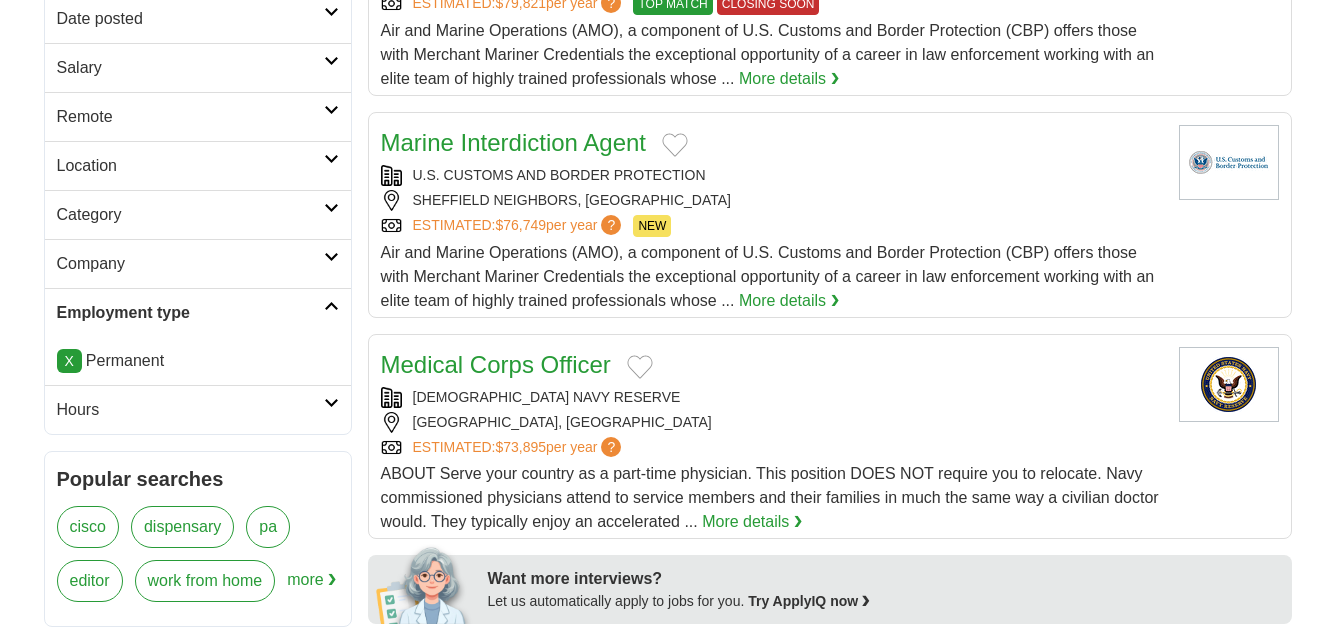 click at bounding box center (331, 403) 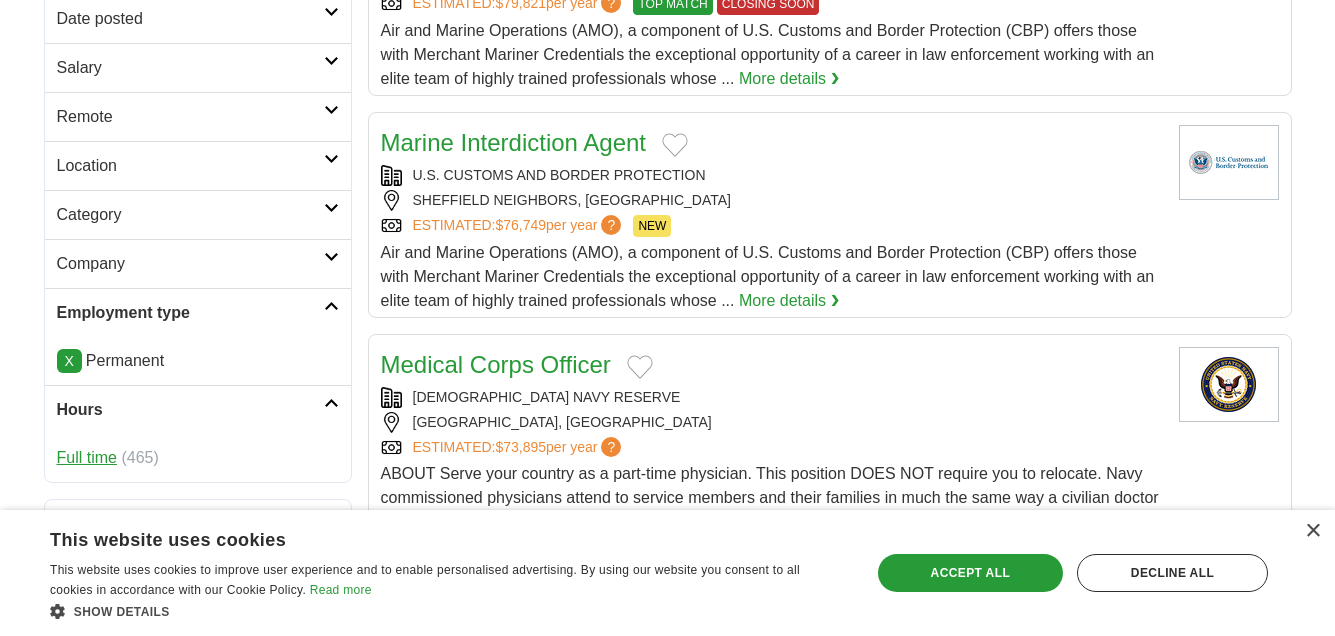 click on "Full time" at bounding box center (87, 457) 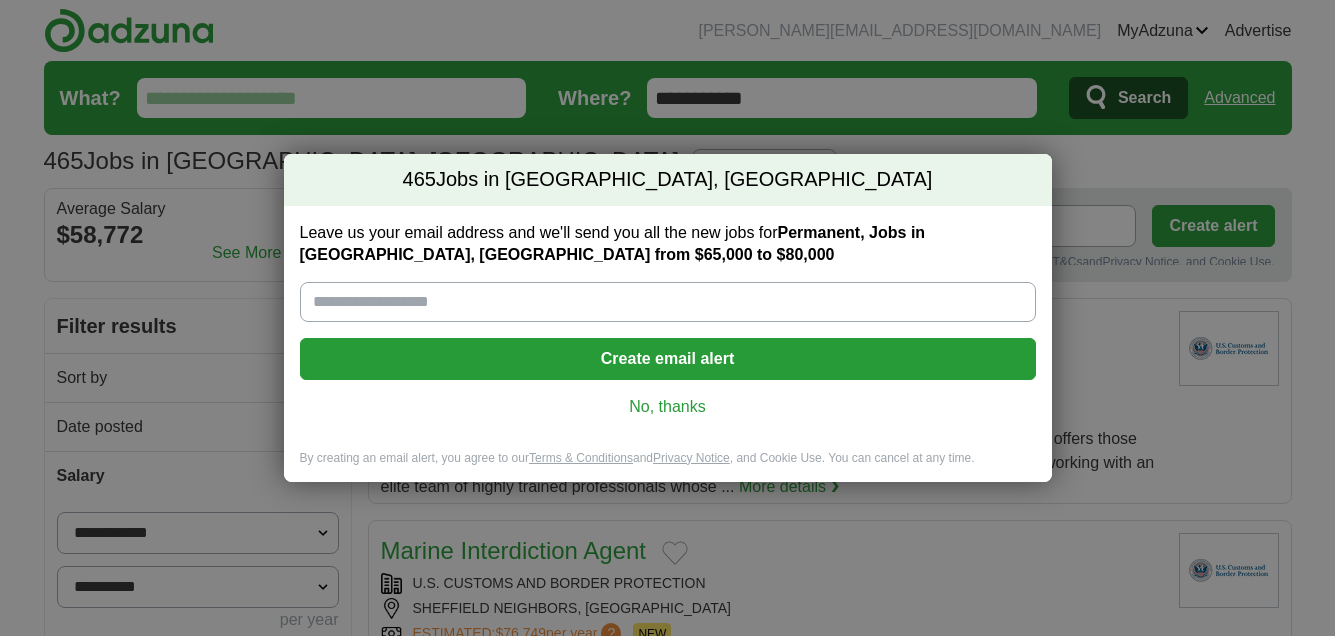scroll, scrollTop: 0, scrollLeft: 0, axis: both 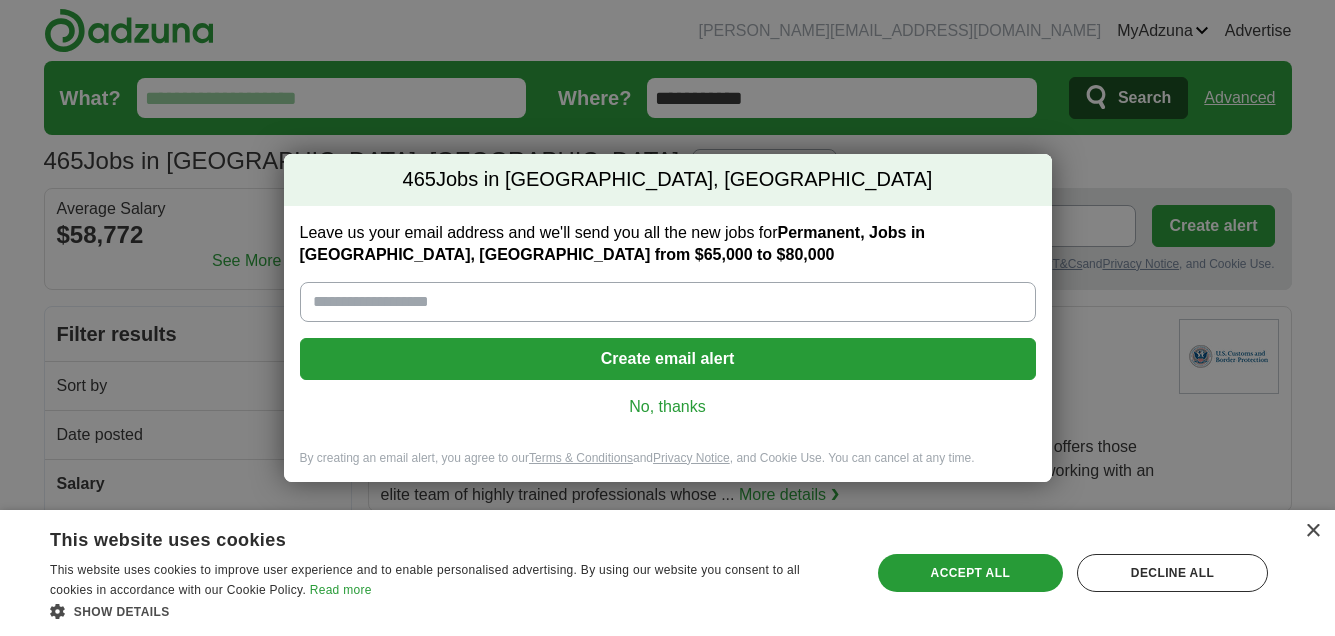 click on "Leave us your email address and we'll send you all the new jobs for  Permanent,  Jobs in Chicago, IL from $65,000 to $80,000" at bounding box center (668, 302) 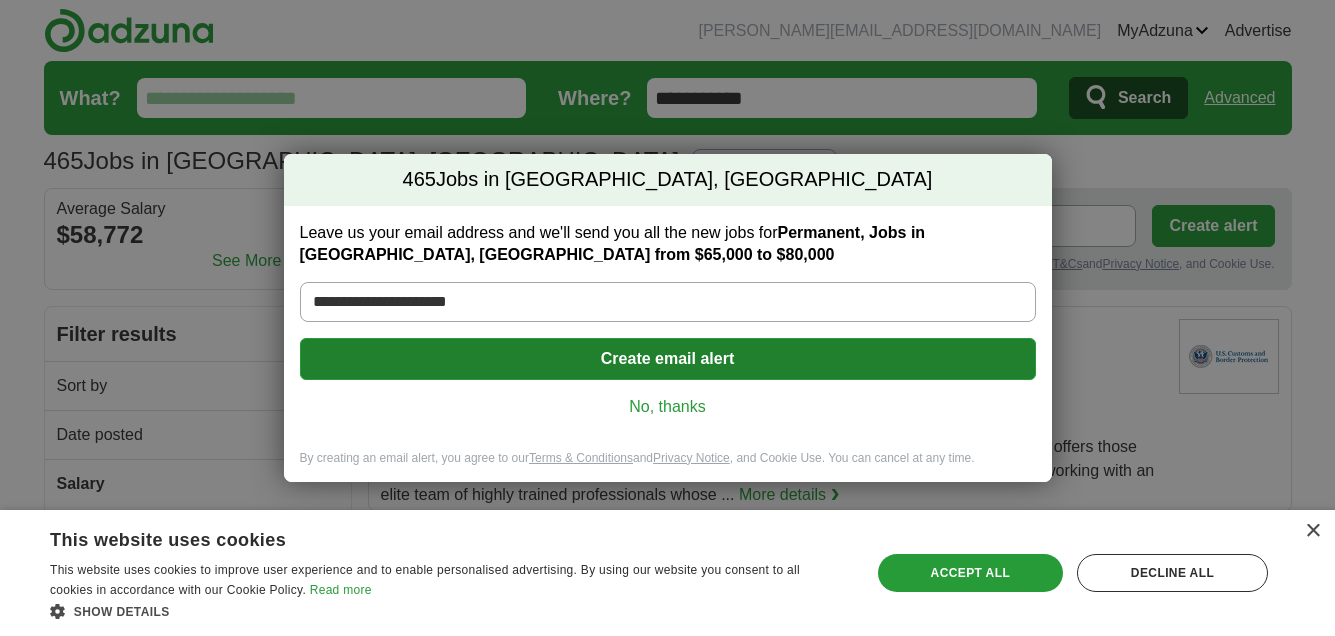 type on "**********" 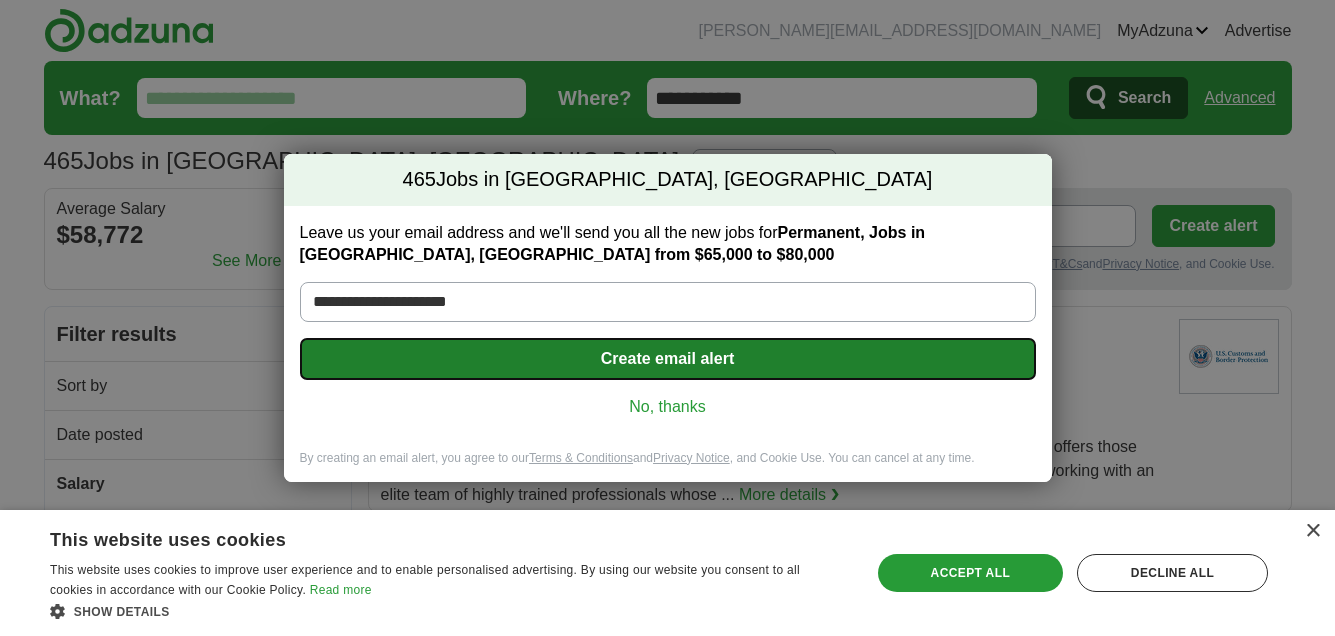 click on "Create email alert" at bounding box center [668, 359] 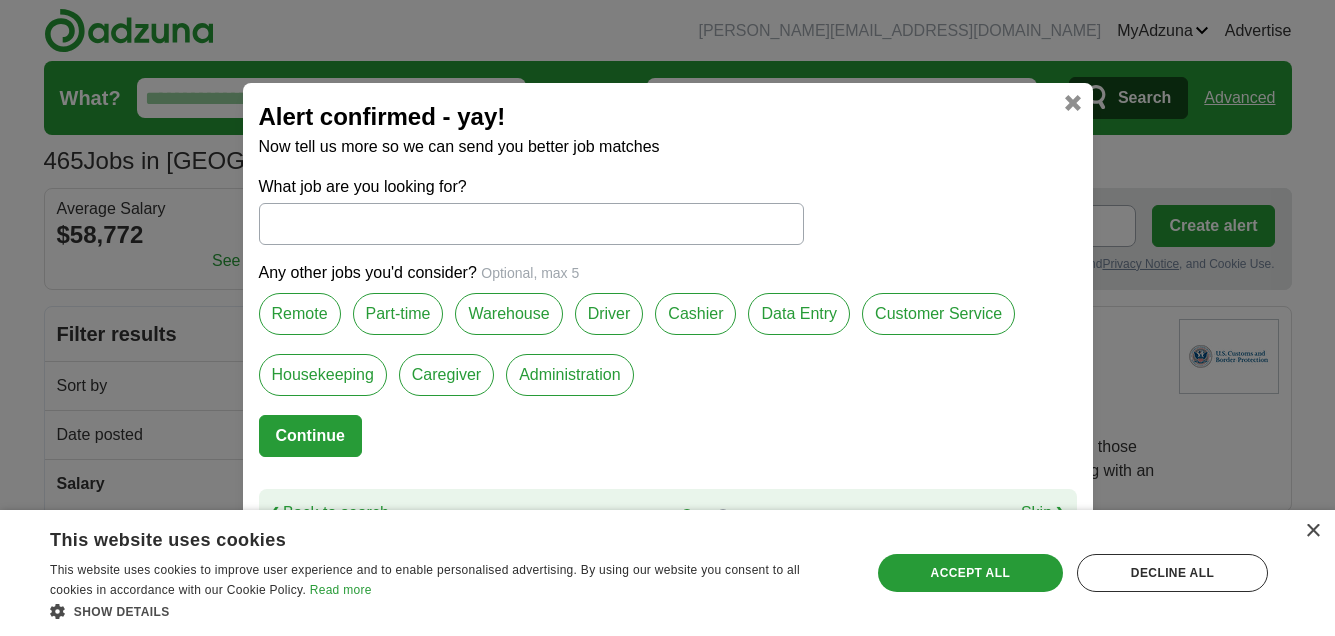 click on "Remote" at bounding box center [300, 314] 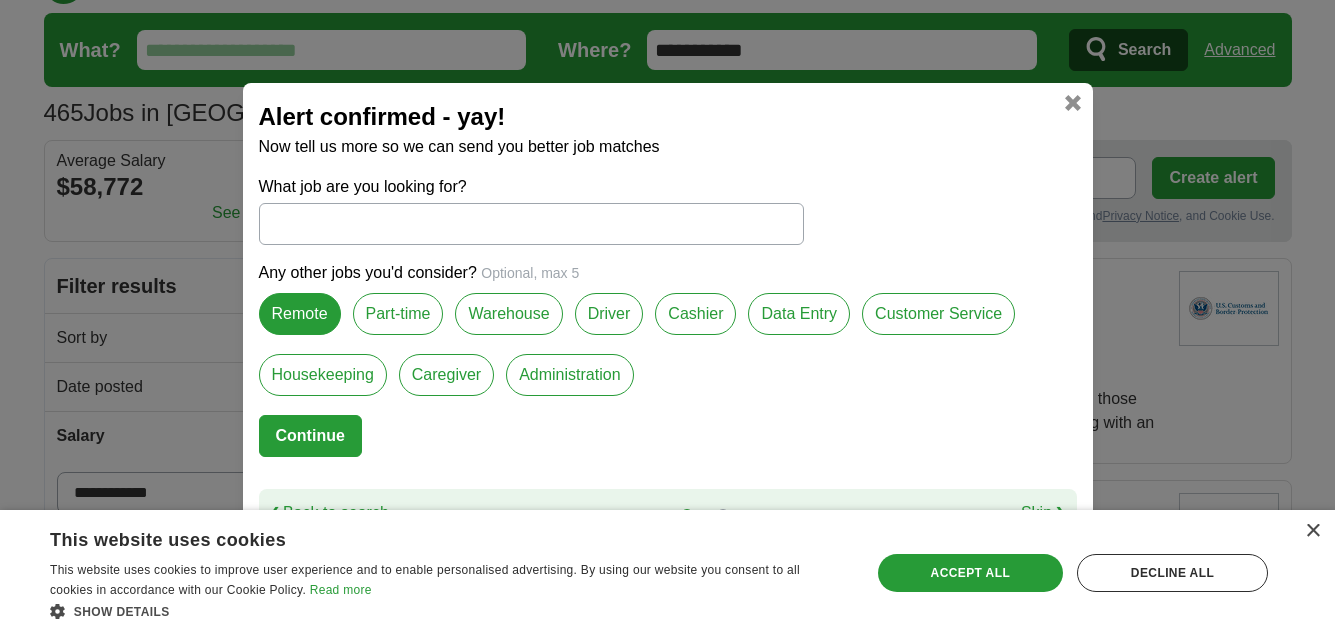 scroll, scrollTop: 52, scrollLeft: 0, axis: vertical 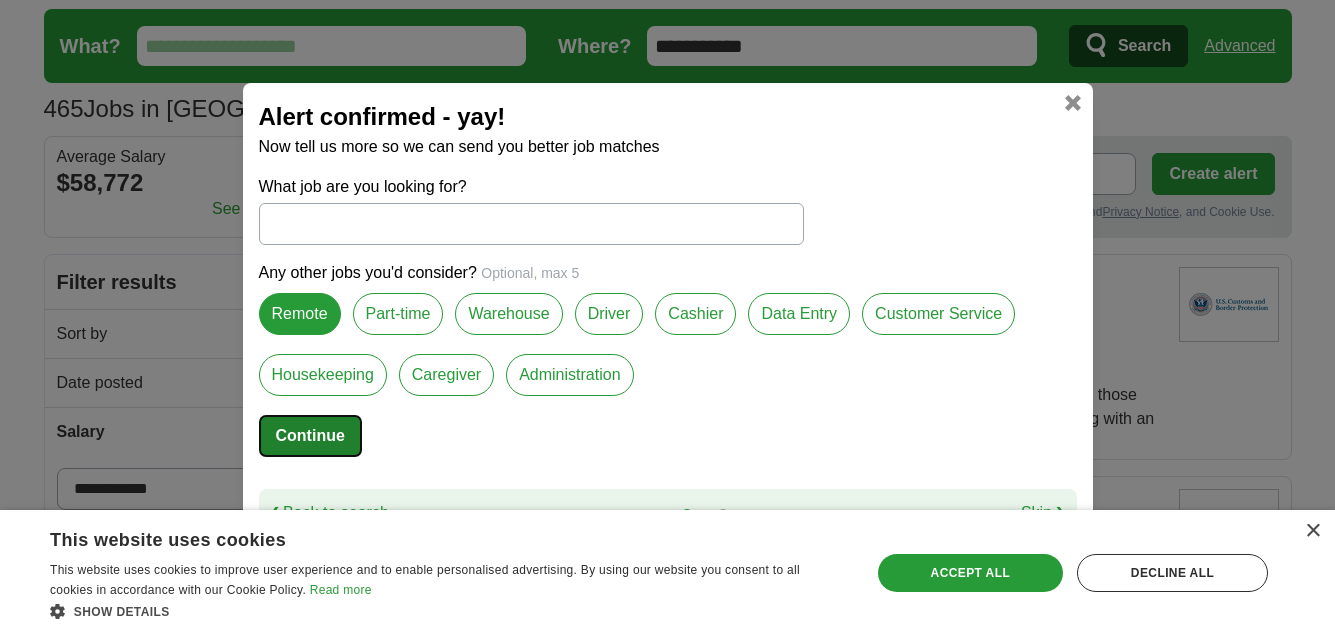 click on "Continue" at bounding box center [310, 436] 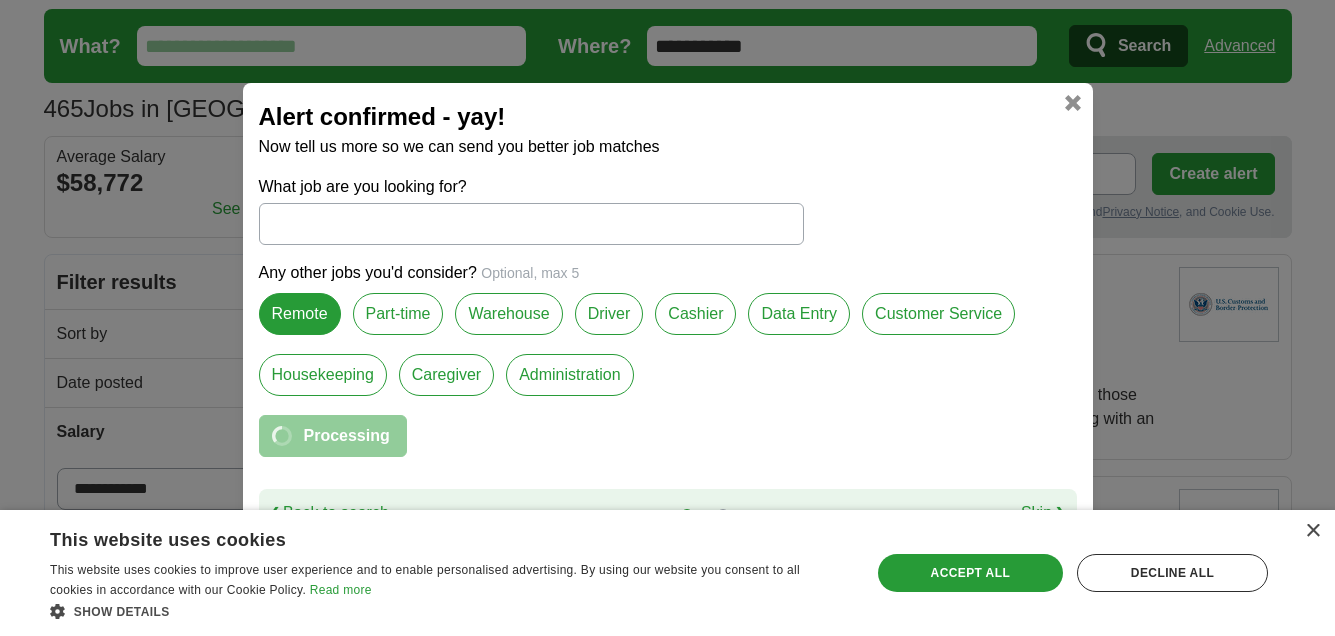 select on "*" 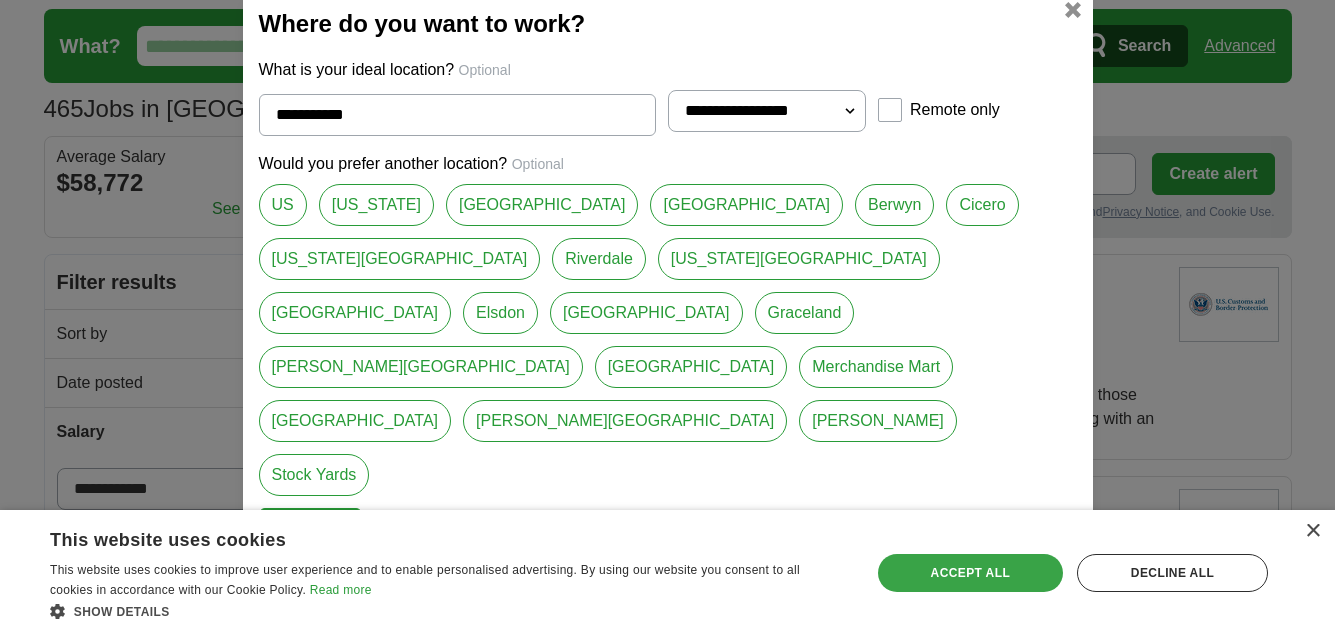 click on "Accept all" at bounding box center (970, 573) 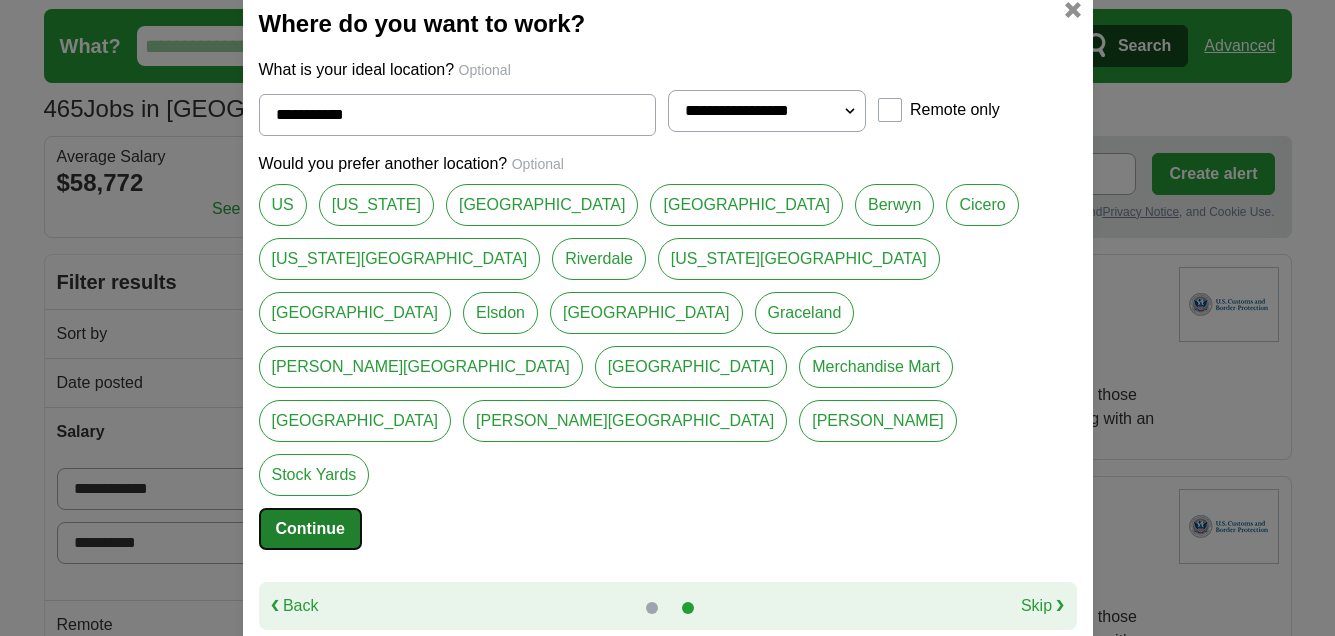 click on "Continue" at bounding box center (310, 529) 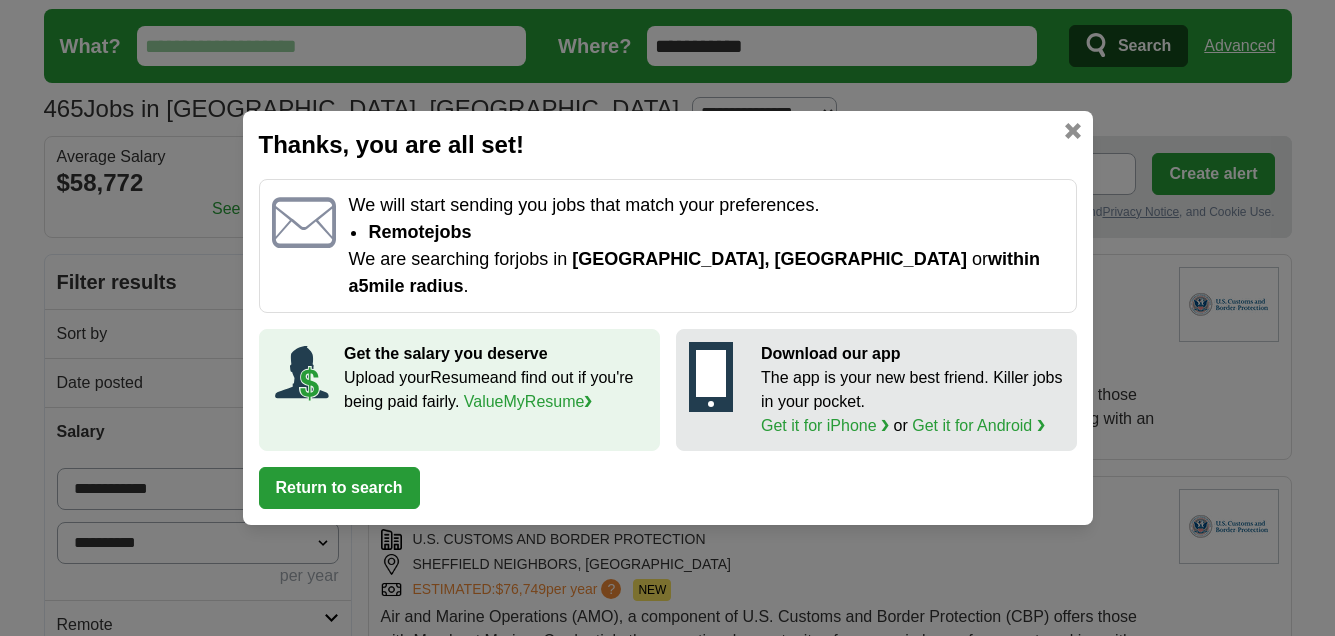 click on "Thanks, you are all set!" at bounding box center [668, 145] 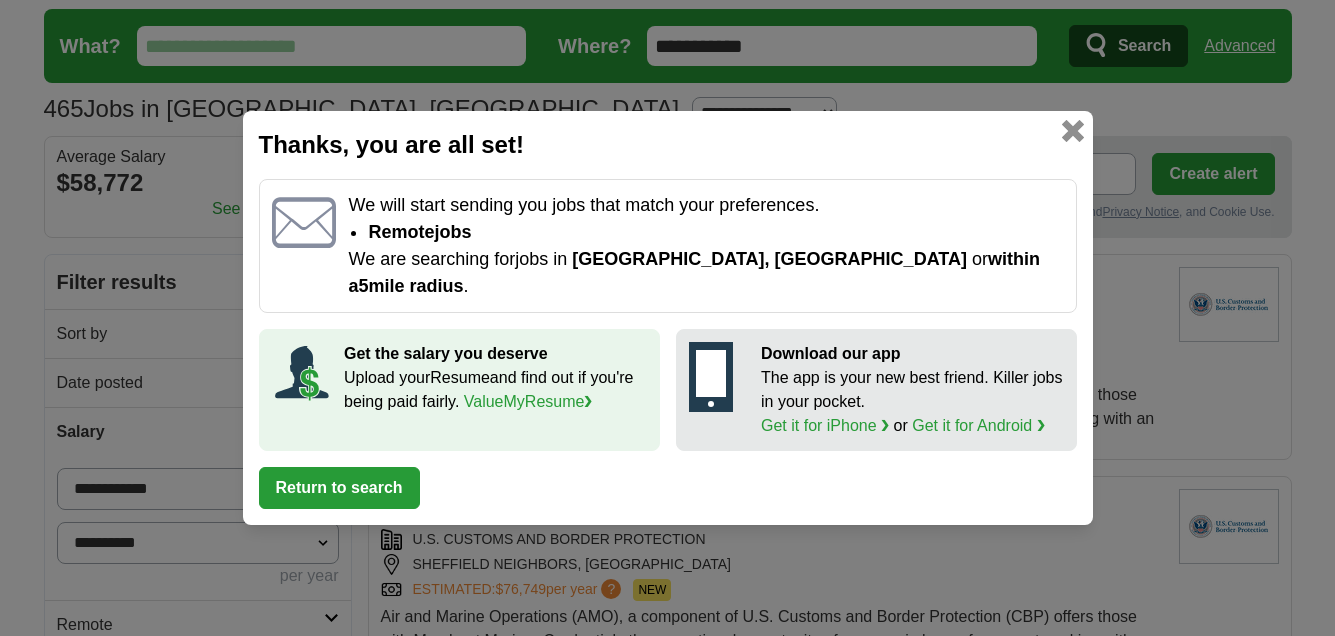 click at bounding box center [1072, 131] 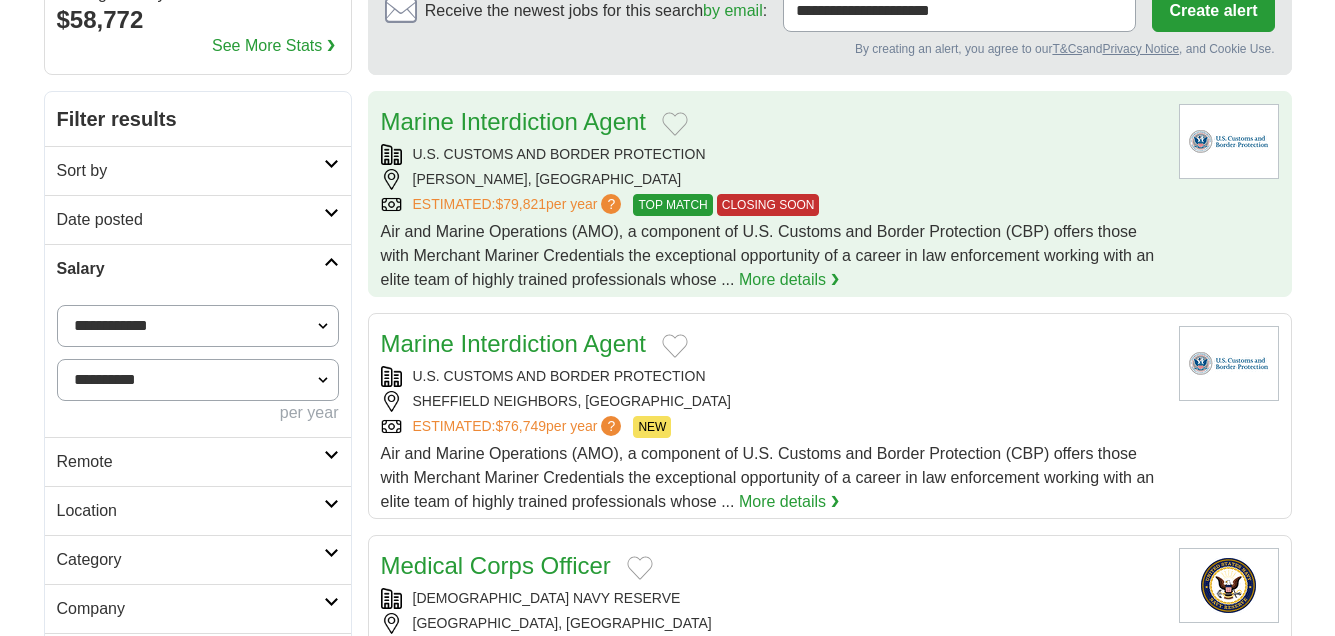 scroll, scrollTop: 216, scrollLeft: 0, axis: vertical 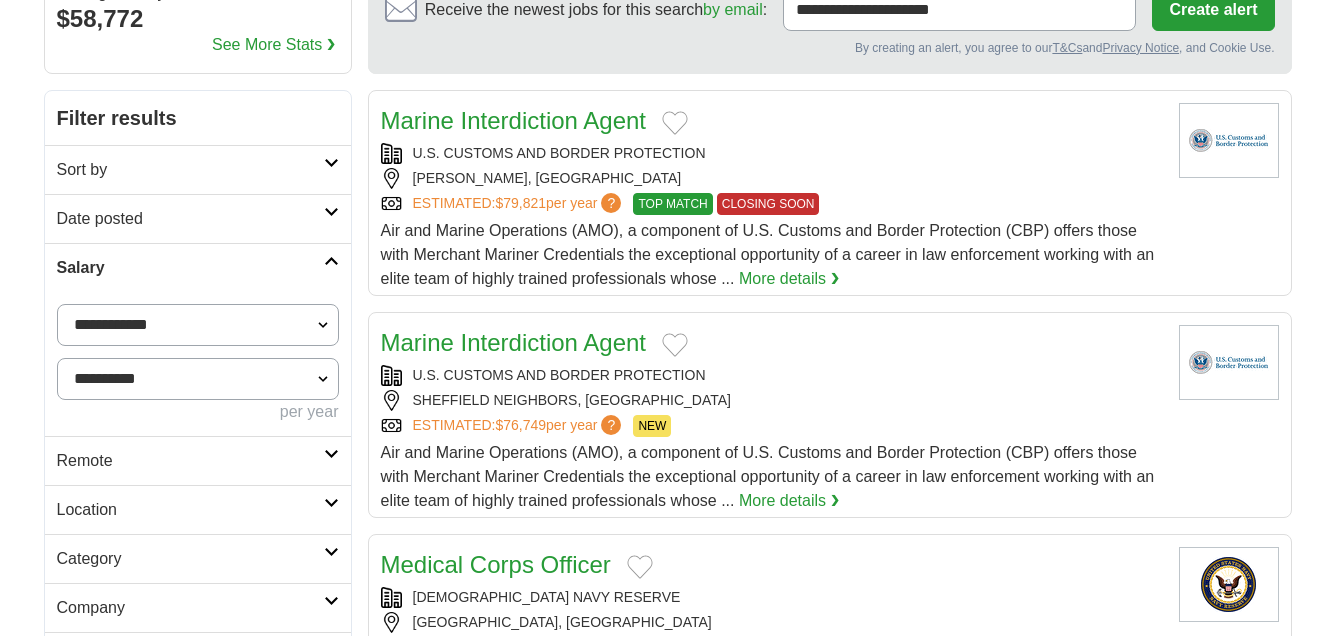 click on "Salary" at bounding box center (198, 267) 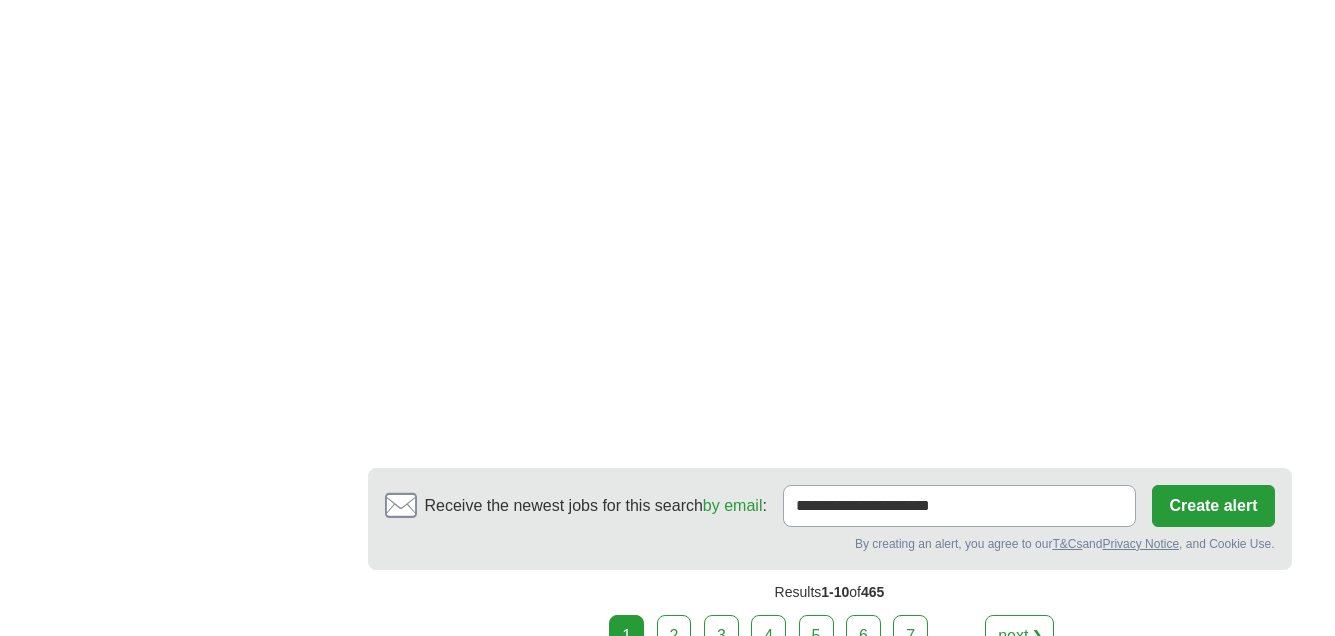 scroll, scrollTop: 3379, scrollLeft: 0, axis: vertical 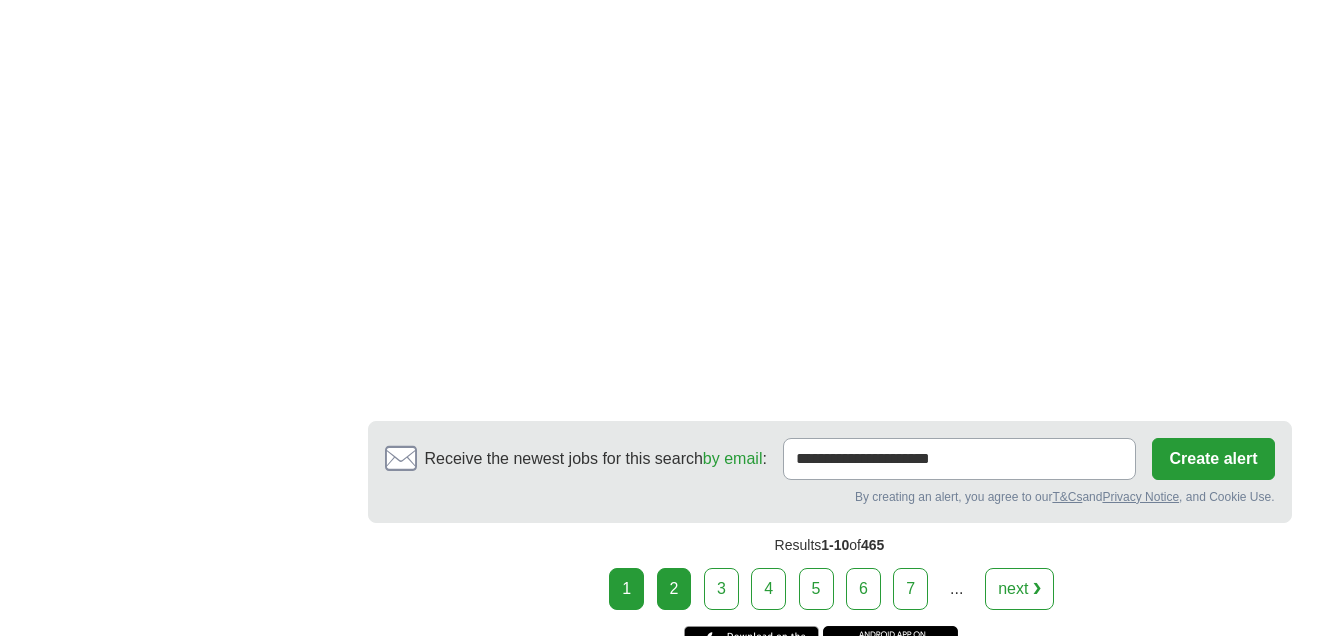 click on "2" at bounding box center [674, 589] 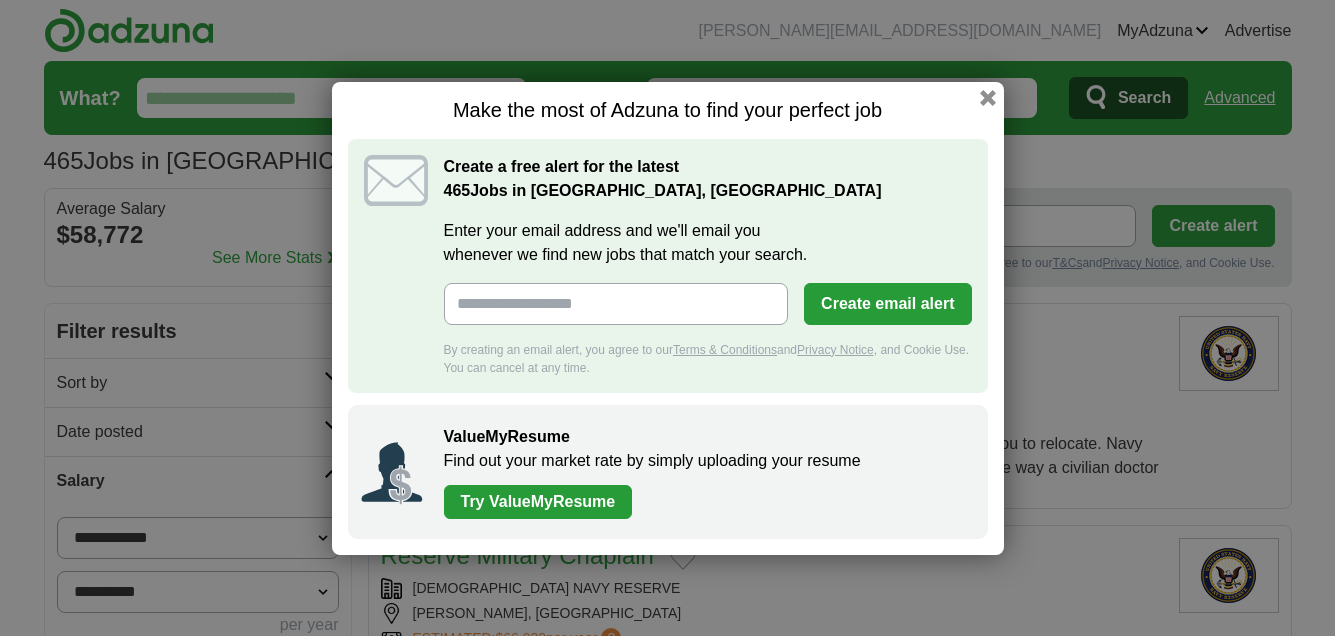 scroll, scrollTop: 0, scrollLeft: 0, axis: both 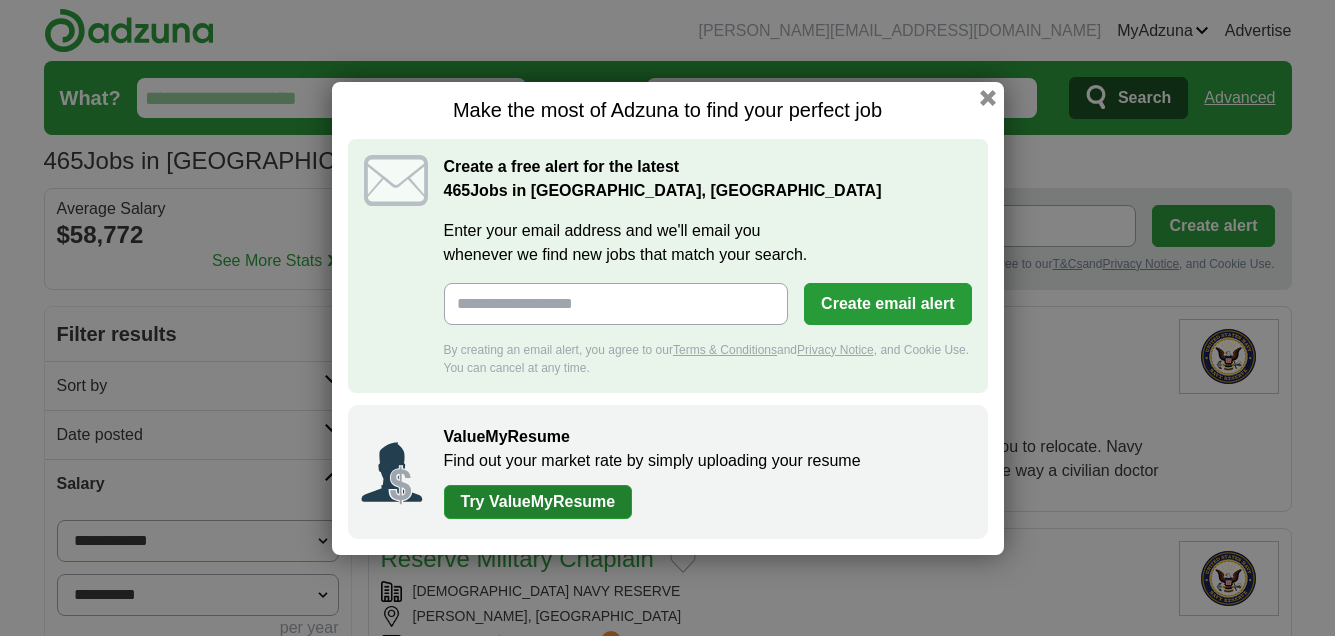 click on "Try ValueMyResume" at bounding box center [538, 502] 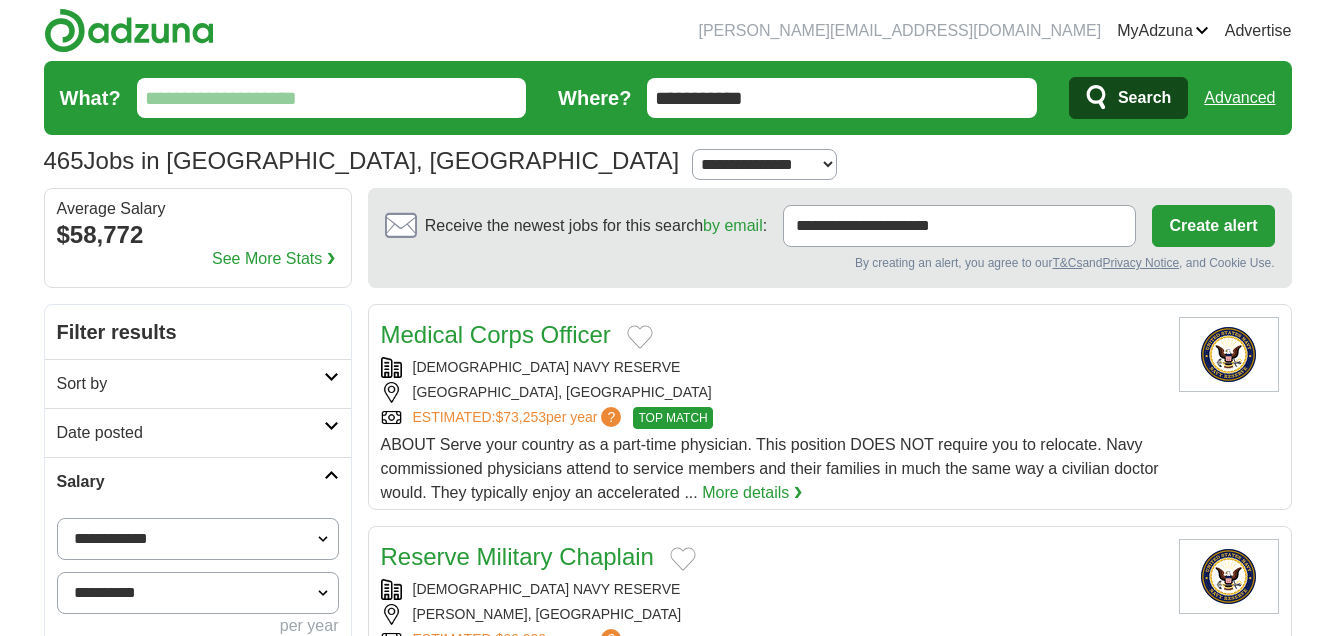 scroll, scrollTop: 0, scrollLeft: 0, axis: both 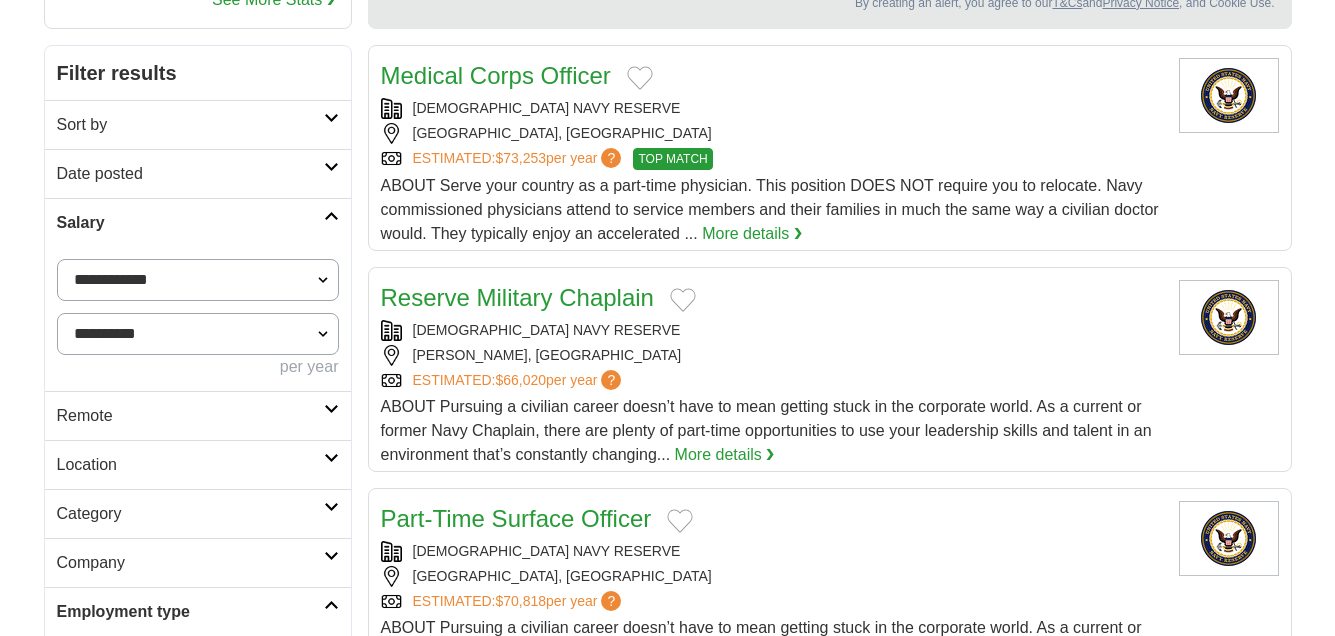 click on "**********" at bounding box center [198, 334] 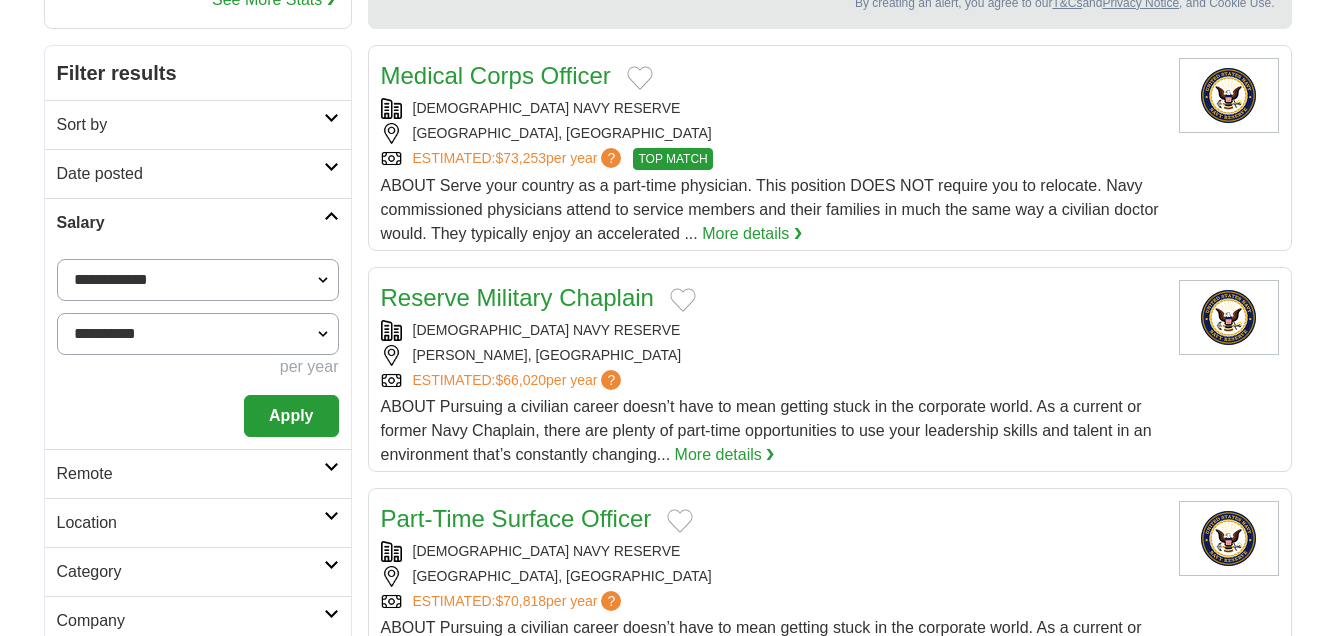 click on "**********" at bounding box center (198, 280) 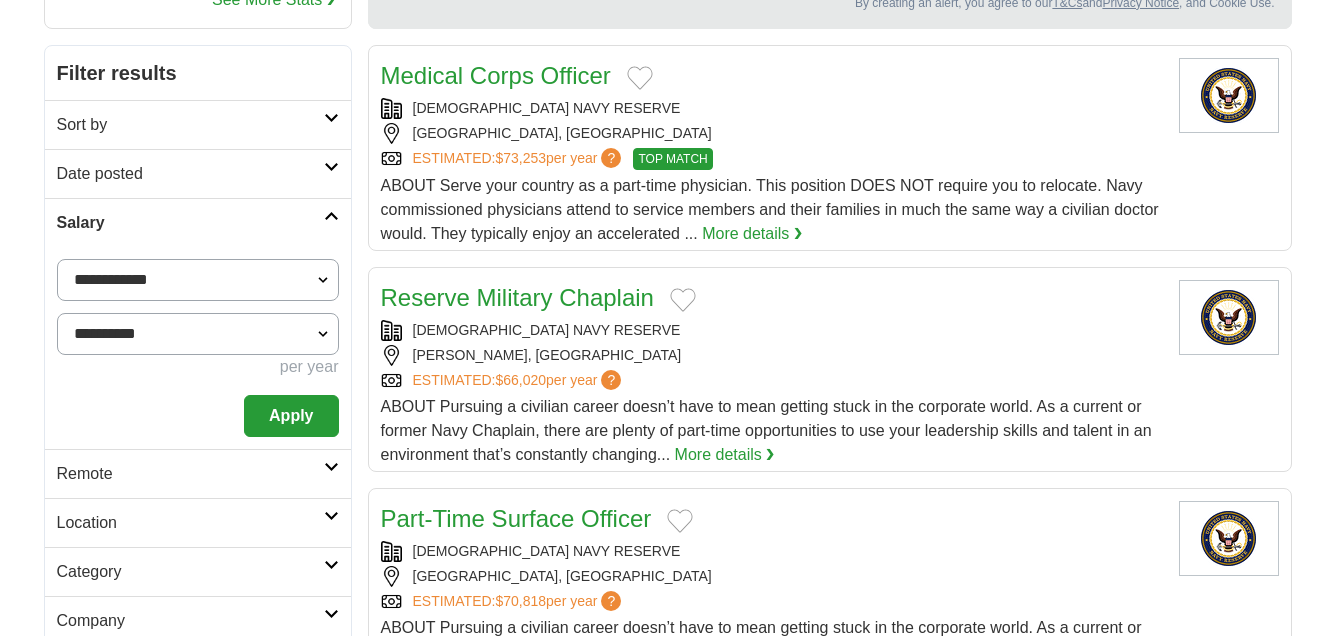 select on "*****" 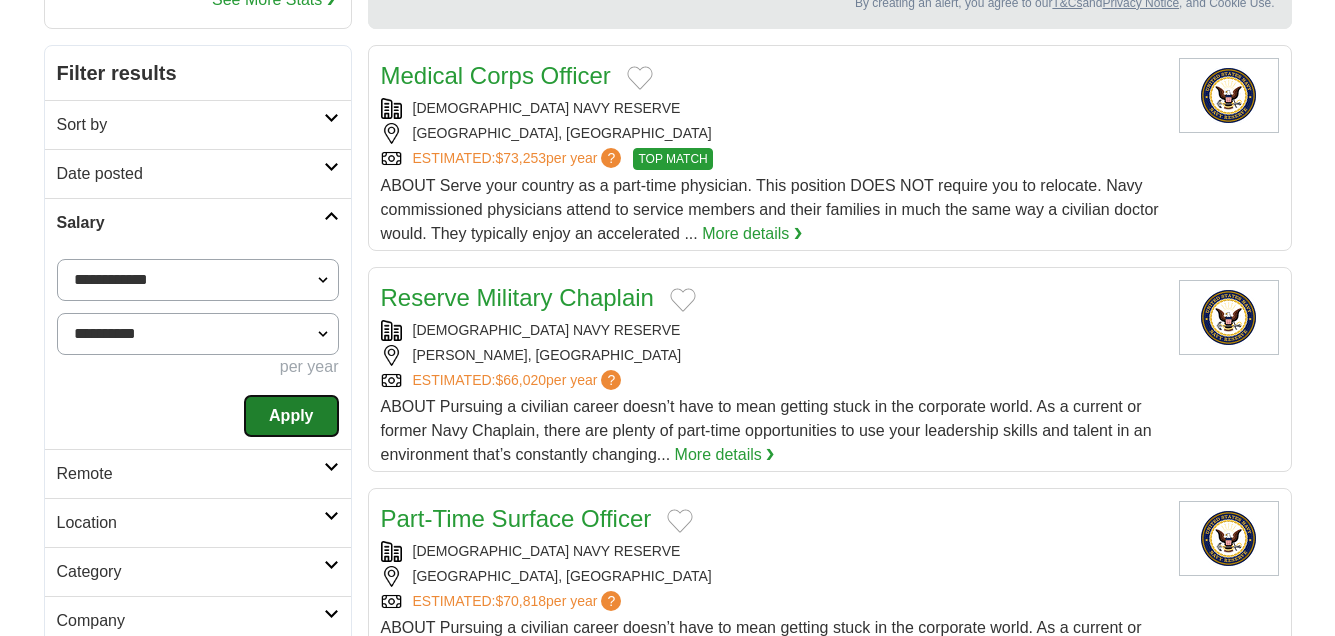 click on "Apply" at bounding box center [291, 416] 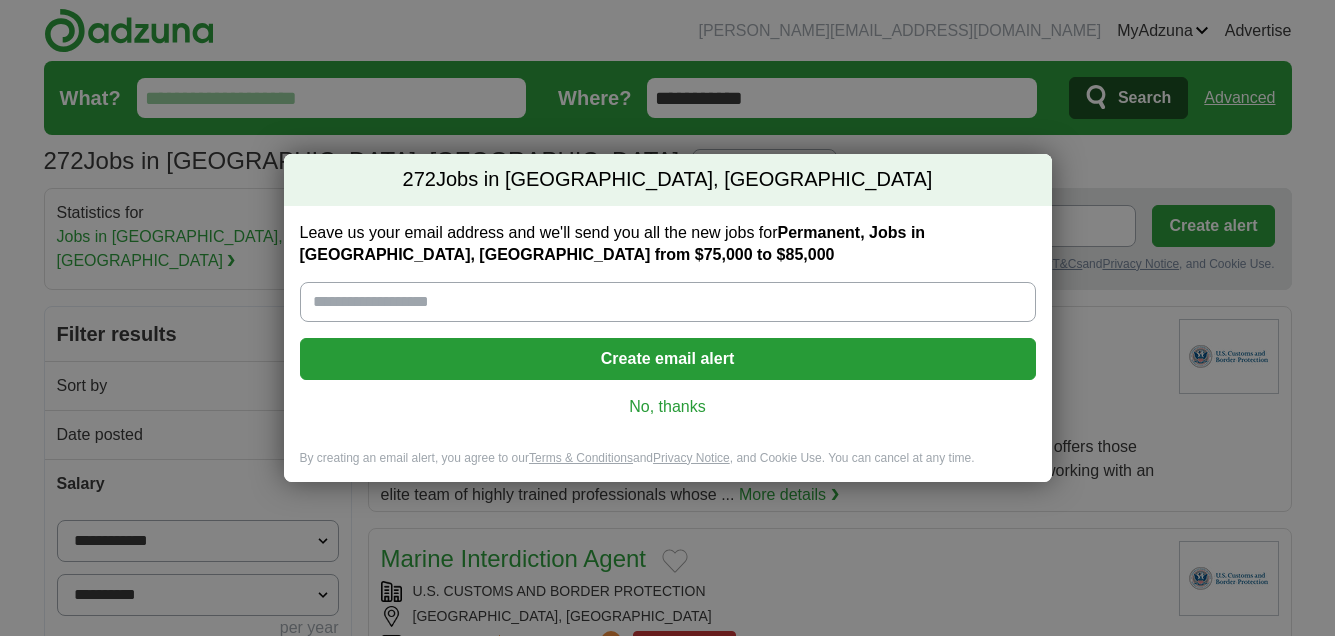 scroll, scrollTop: 0, scrollLeft: 0, axis: both 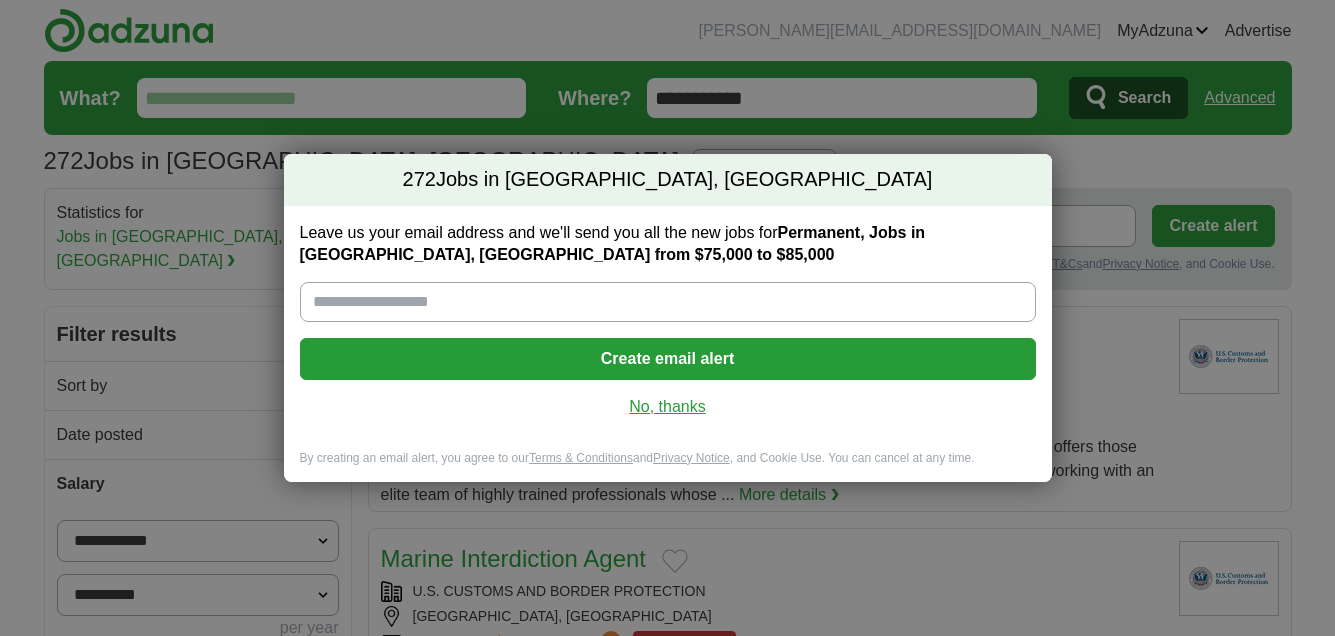 click on "No, thanks" at bounding box center [668, 407] 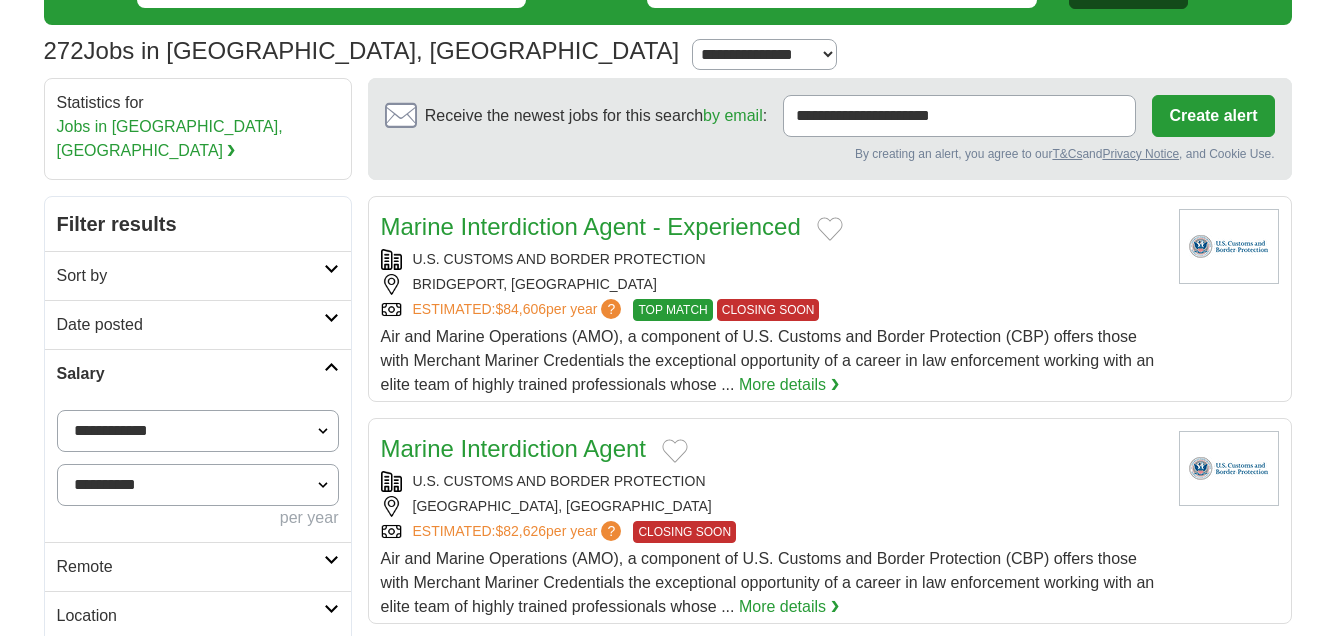 scroll, scrollTop: 126, scrollLeft: 0, axis: vertical 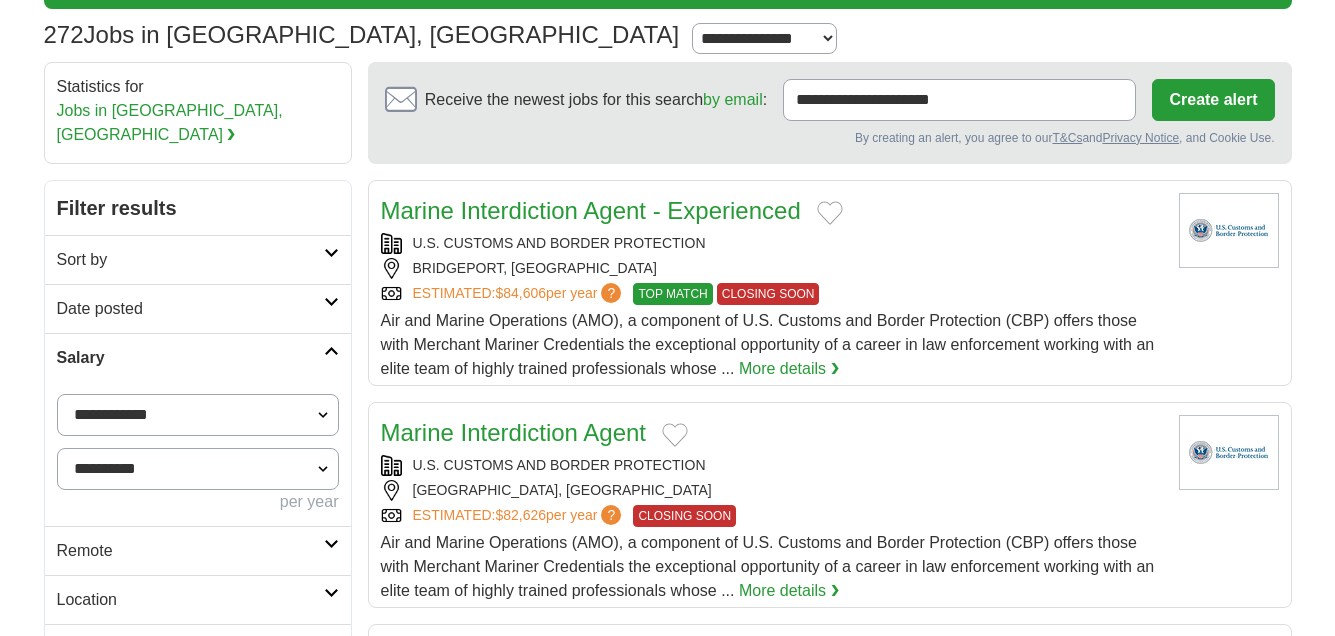 click on "Sort by" at bounding box center (190, 260) 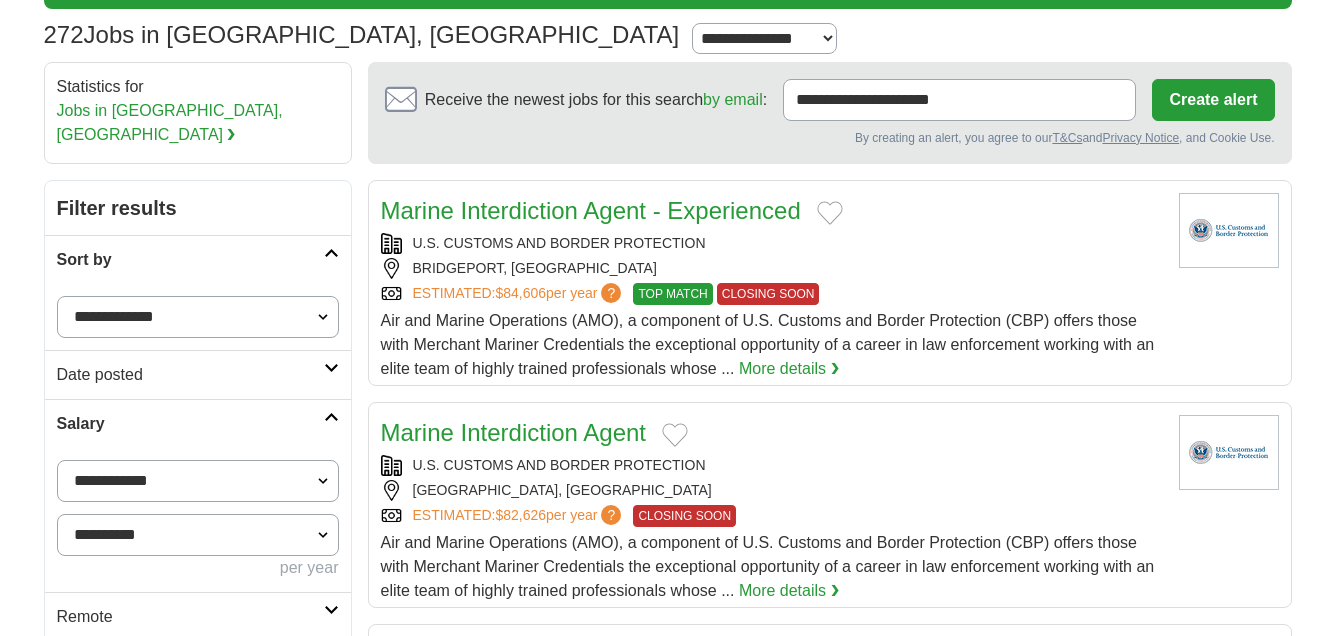 click on "Sort by" at bounding box center (190, 260) 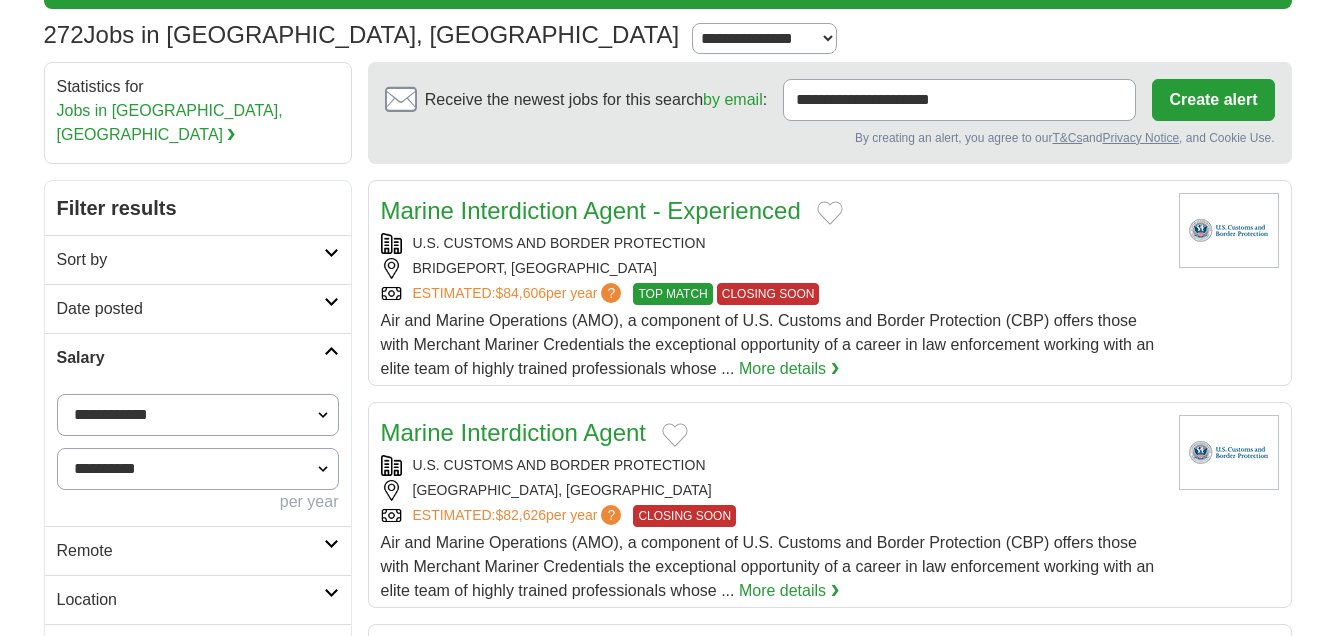 click on "Date posted" at bounding box center [198, 308] 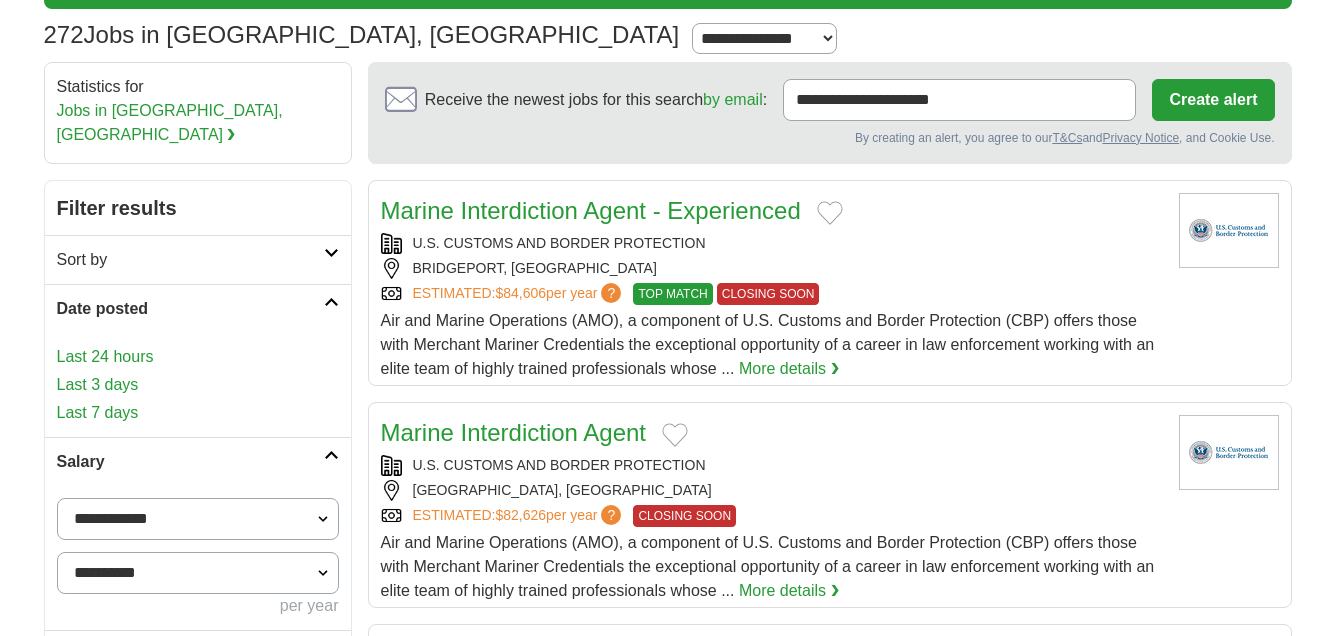click on "Date posted" at bounding box center [198, 308] 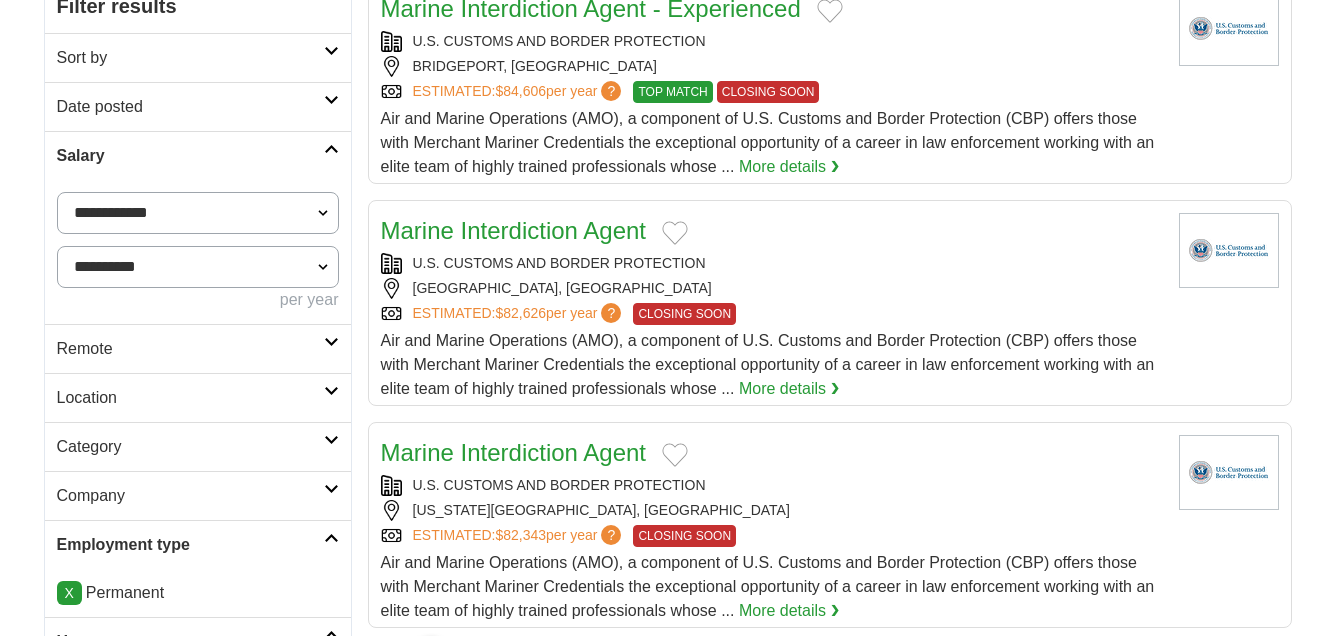 scroll, scrollTop: 329, scrollLeft: 0, axis: vertical 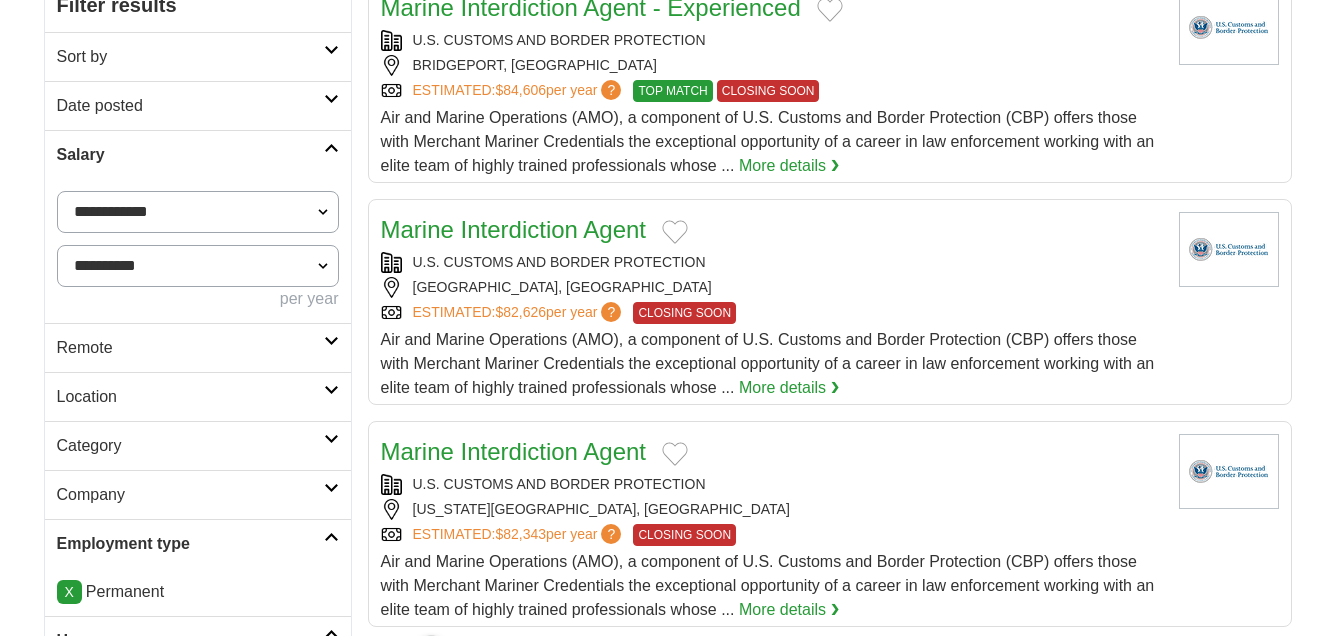 click on "Location" at bounding box center (190, 397) 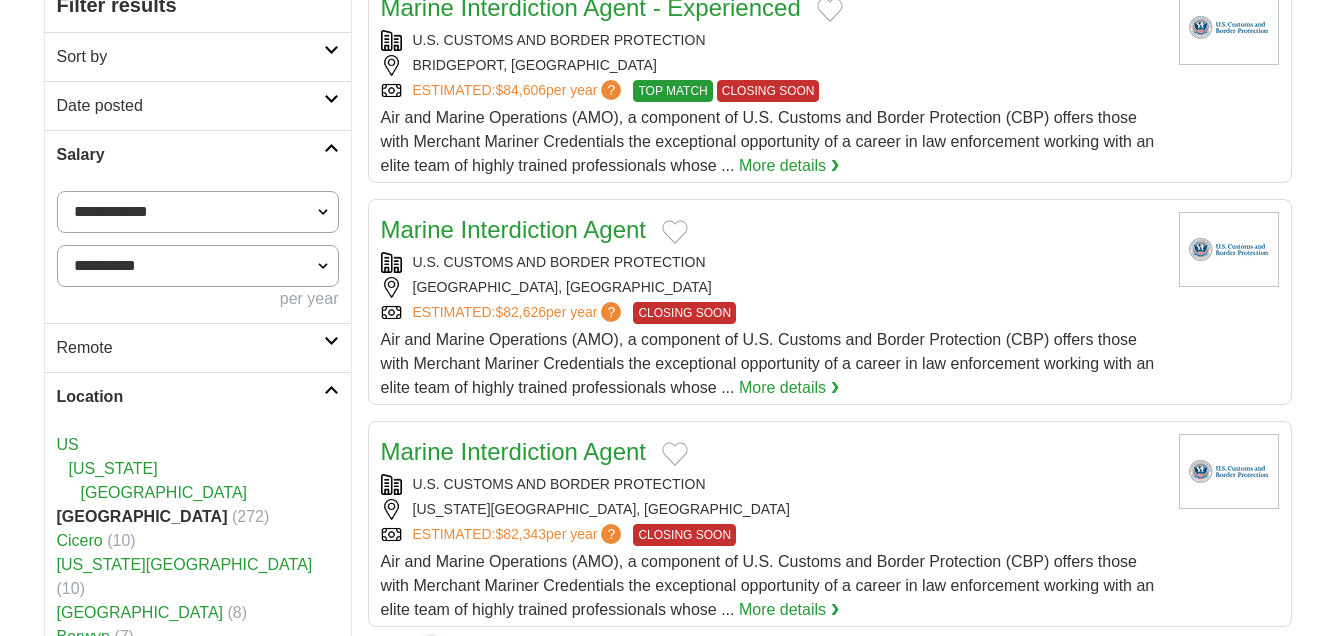 click on "Location" at bounding box center (190, 397) 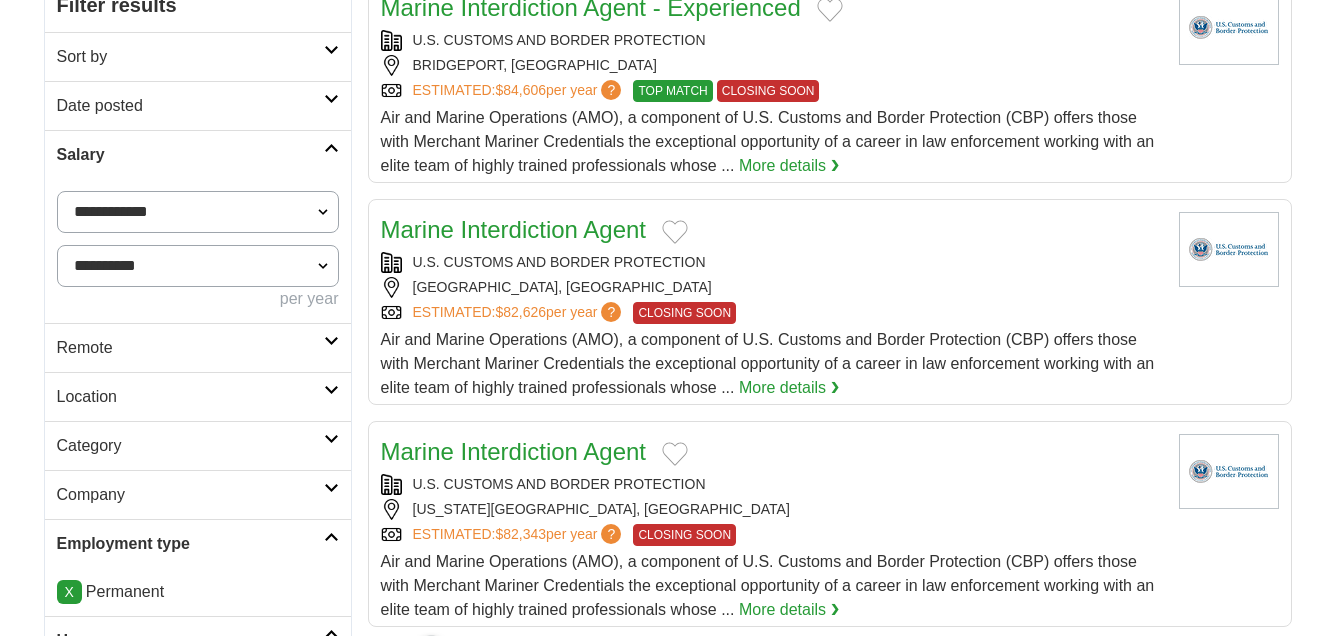 click on "Category" at bounding box center (198, 445) 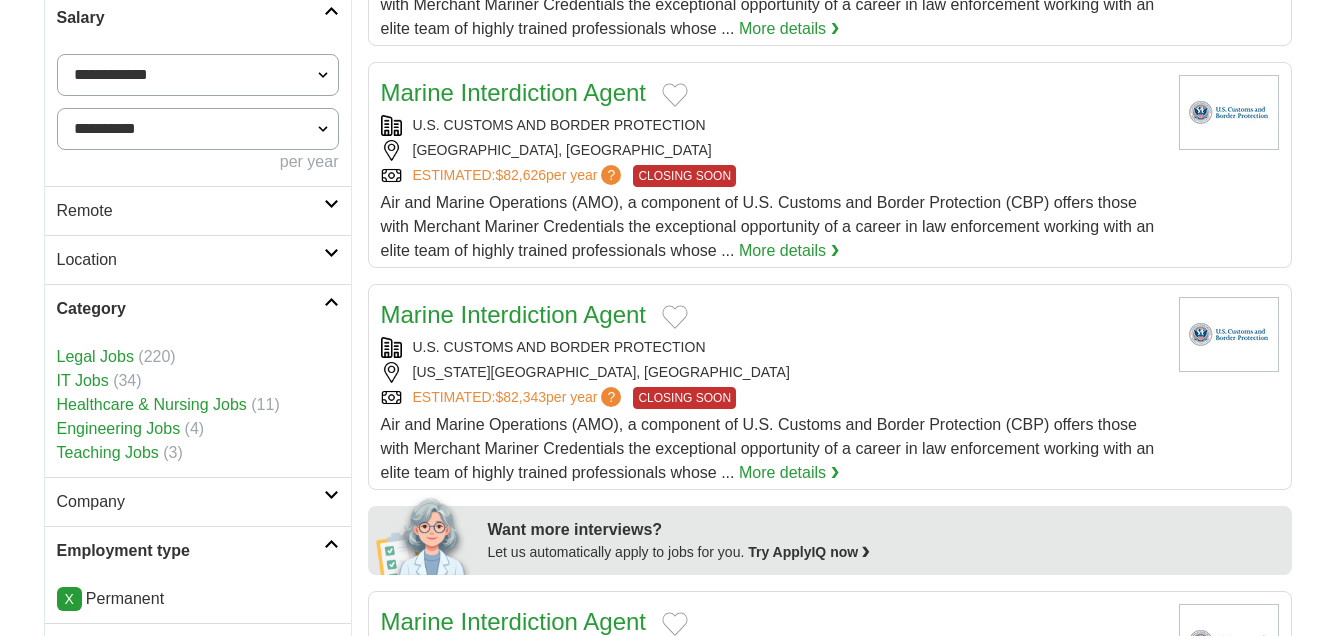 scroll, scrollTop: 484, scrollLeft: 0, axis: vertical 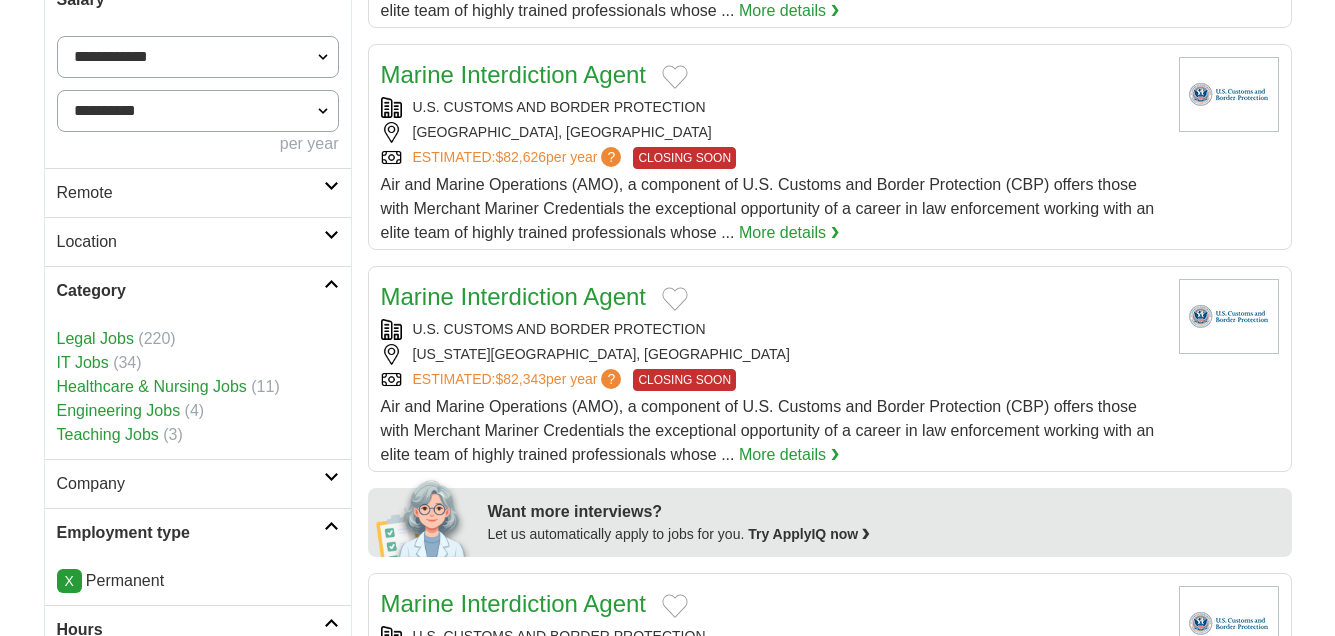 click on "Location" at bounding box center (198, 241) 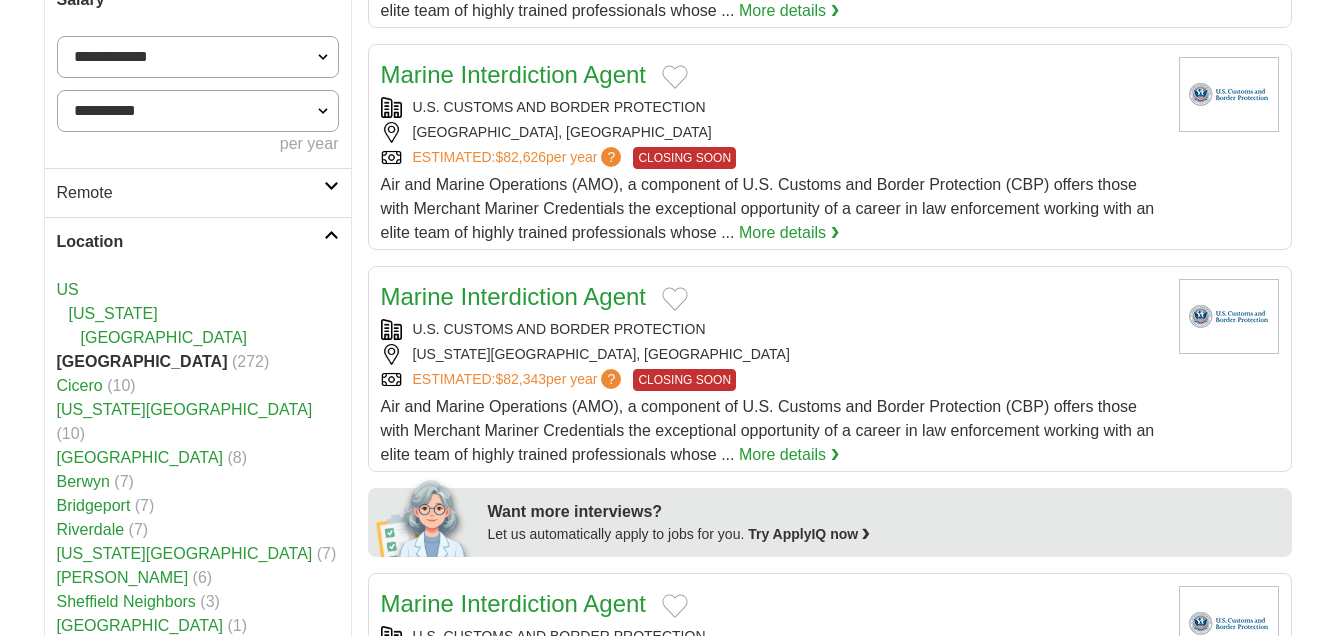 click at bounding box center (331, 235) 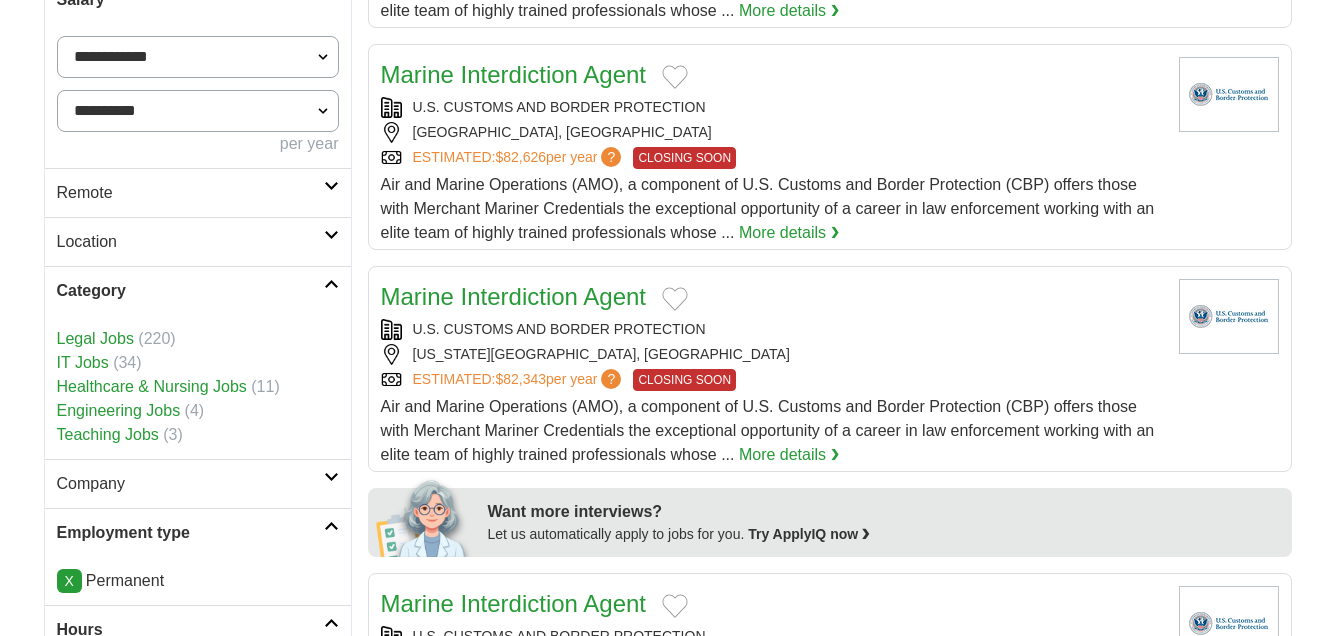 click on "Company" at bounding box center (198, 483) 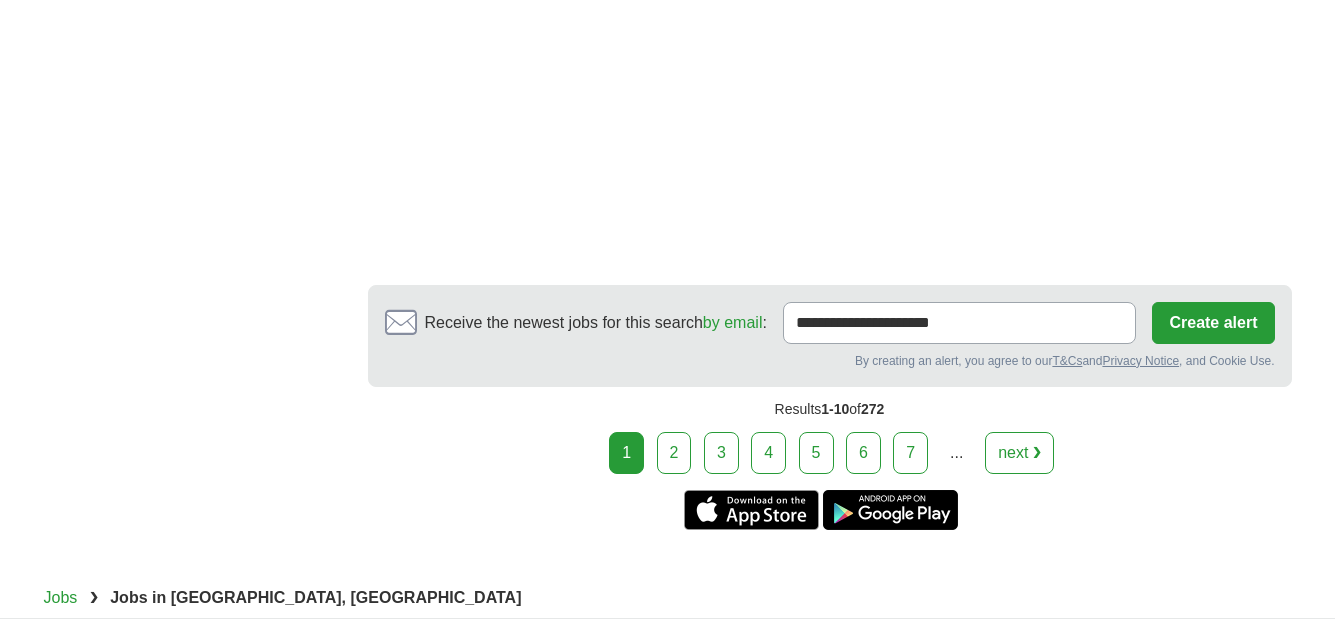 scroll, scrollTop: 3509, scrollLeft: 0, axis: vertical 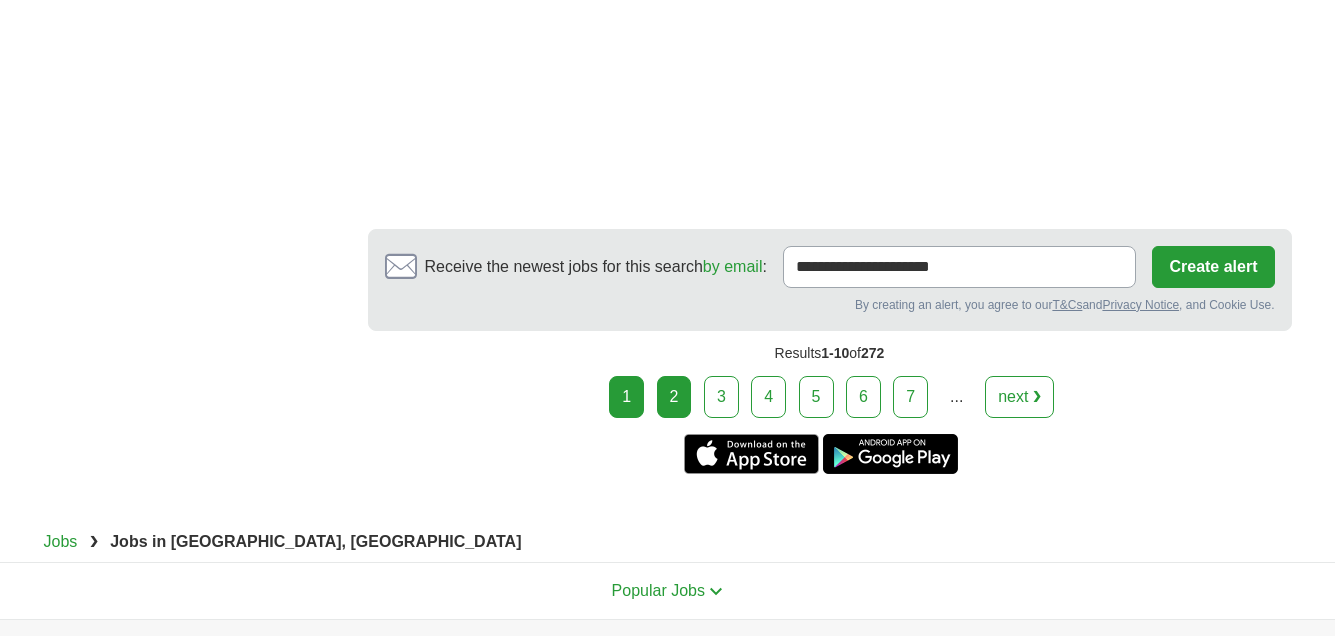 click on "2" at bounding box center [674, 397] 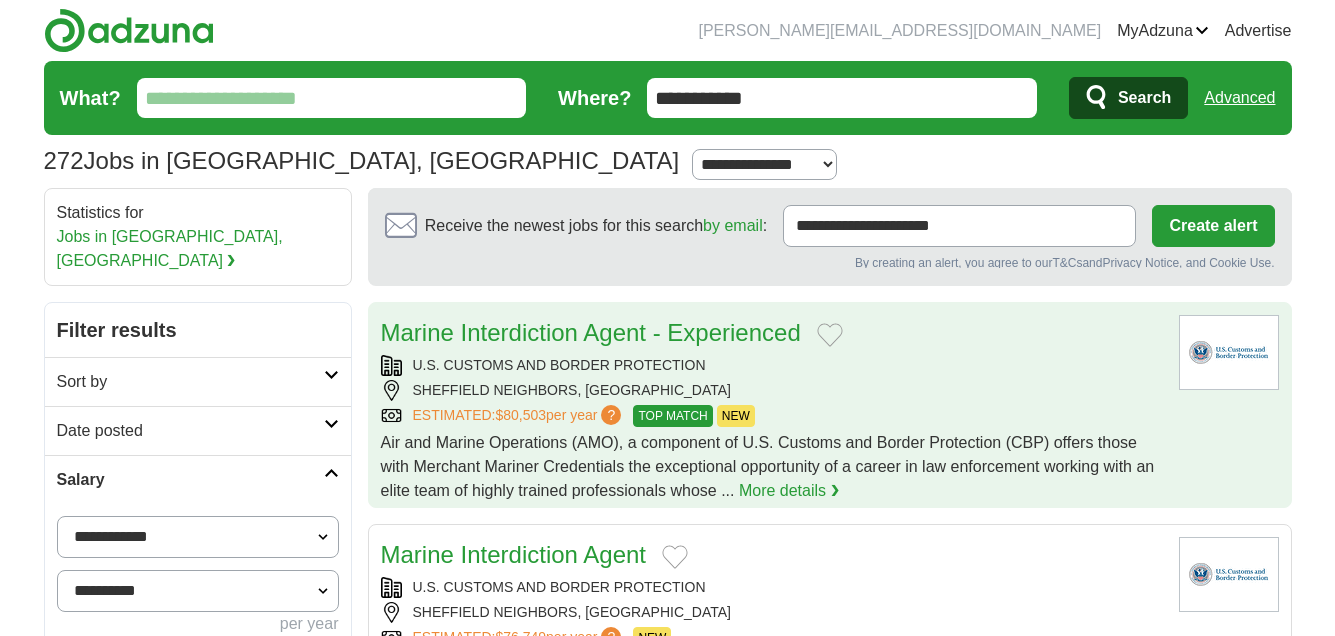 scroll, scrollTop: 0, scrollLeft: 0, axis: both 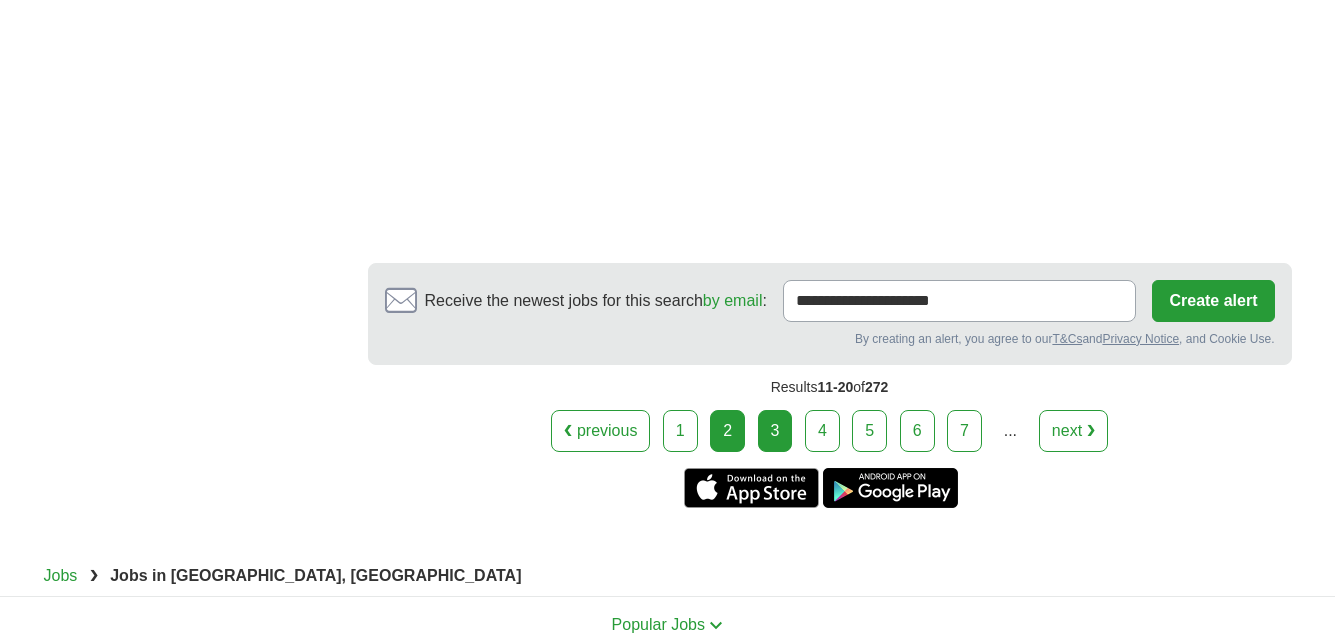 click on "3" at bounding box center [775, 431] 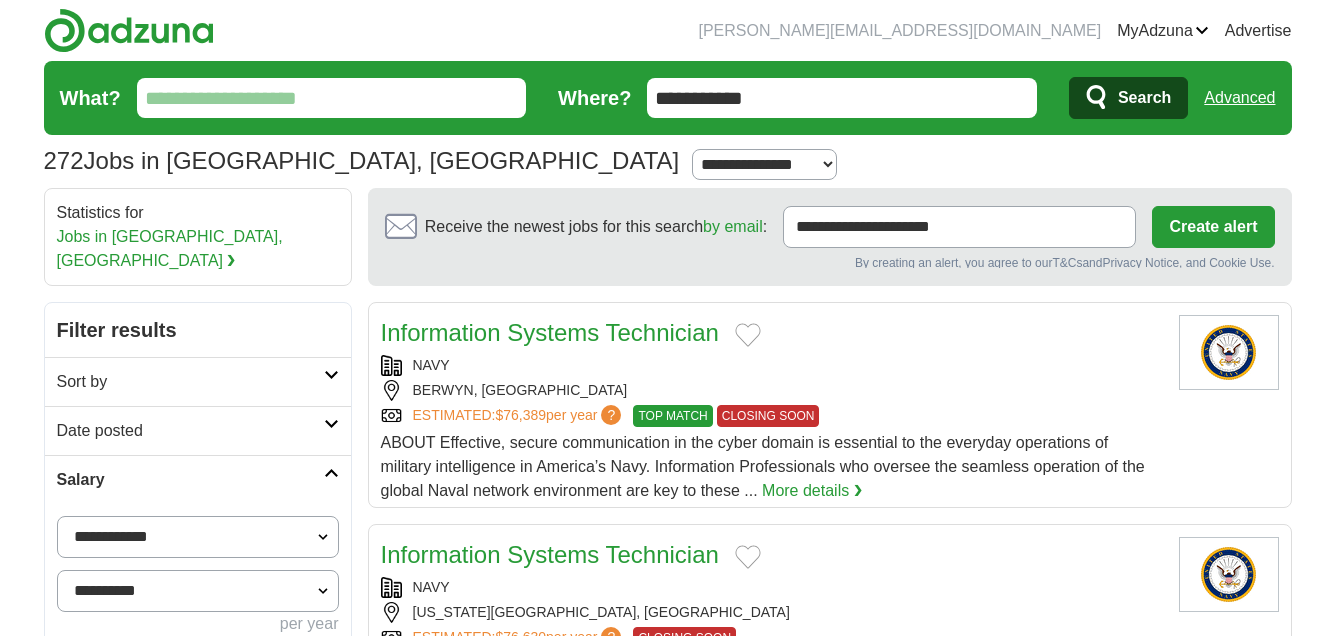 scroll, scrollTop: 0, scrollLeft: 0, axis: both 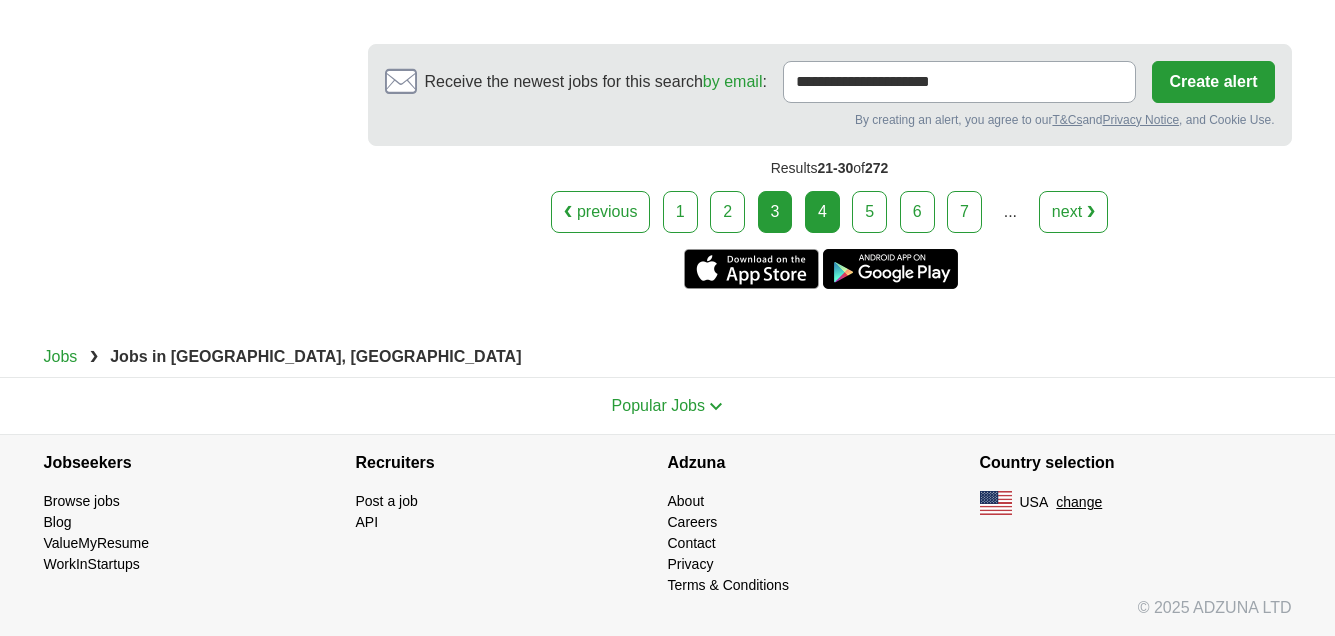 click on "4" at bounding box center (822, 212) 